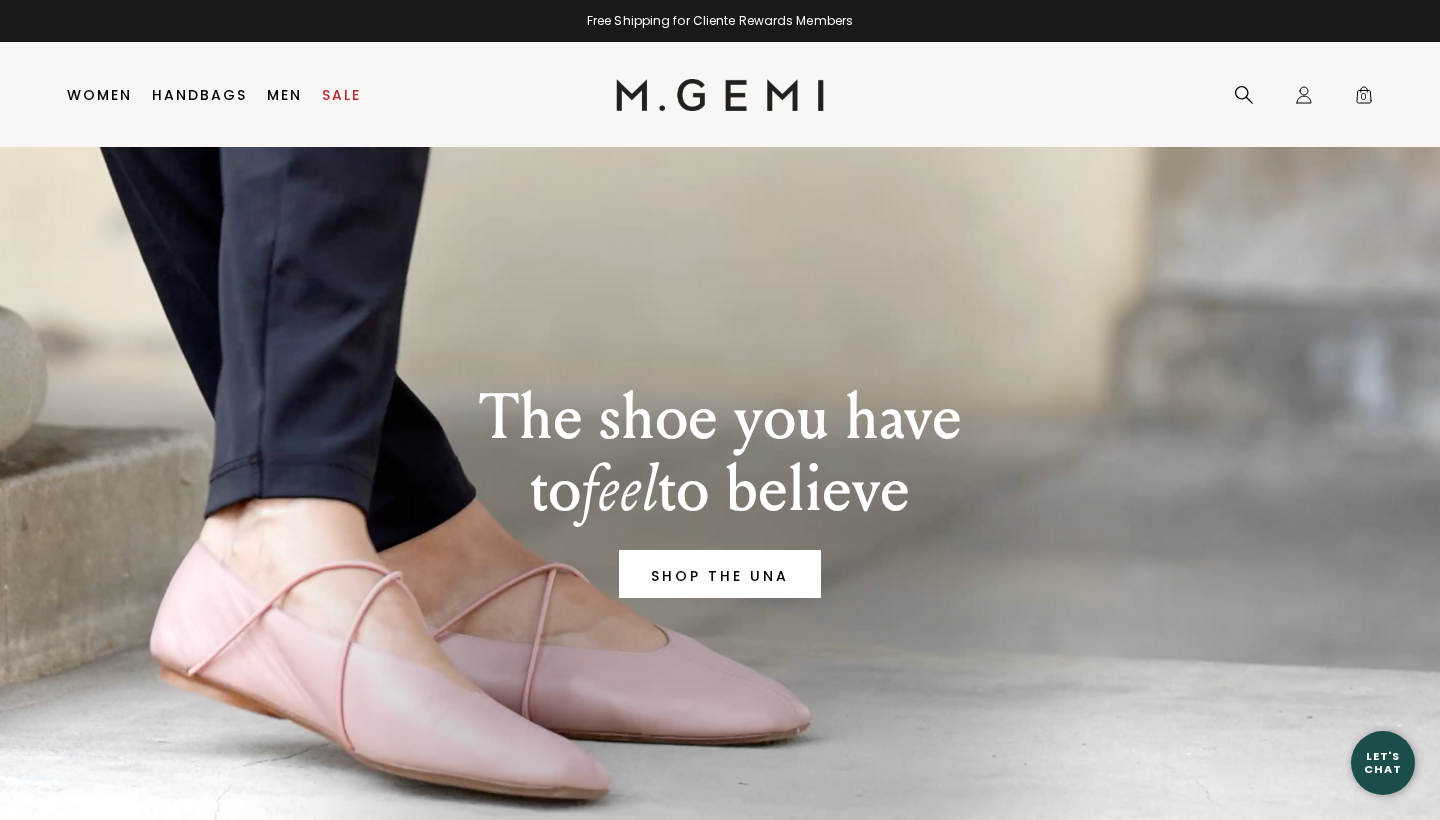 scroll, scrollTop: 0, scrollLeft: 0, axis: both 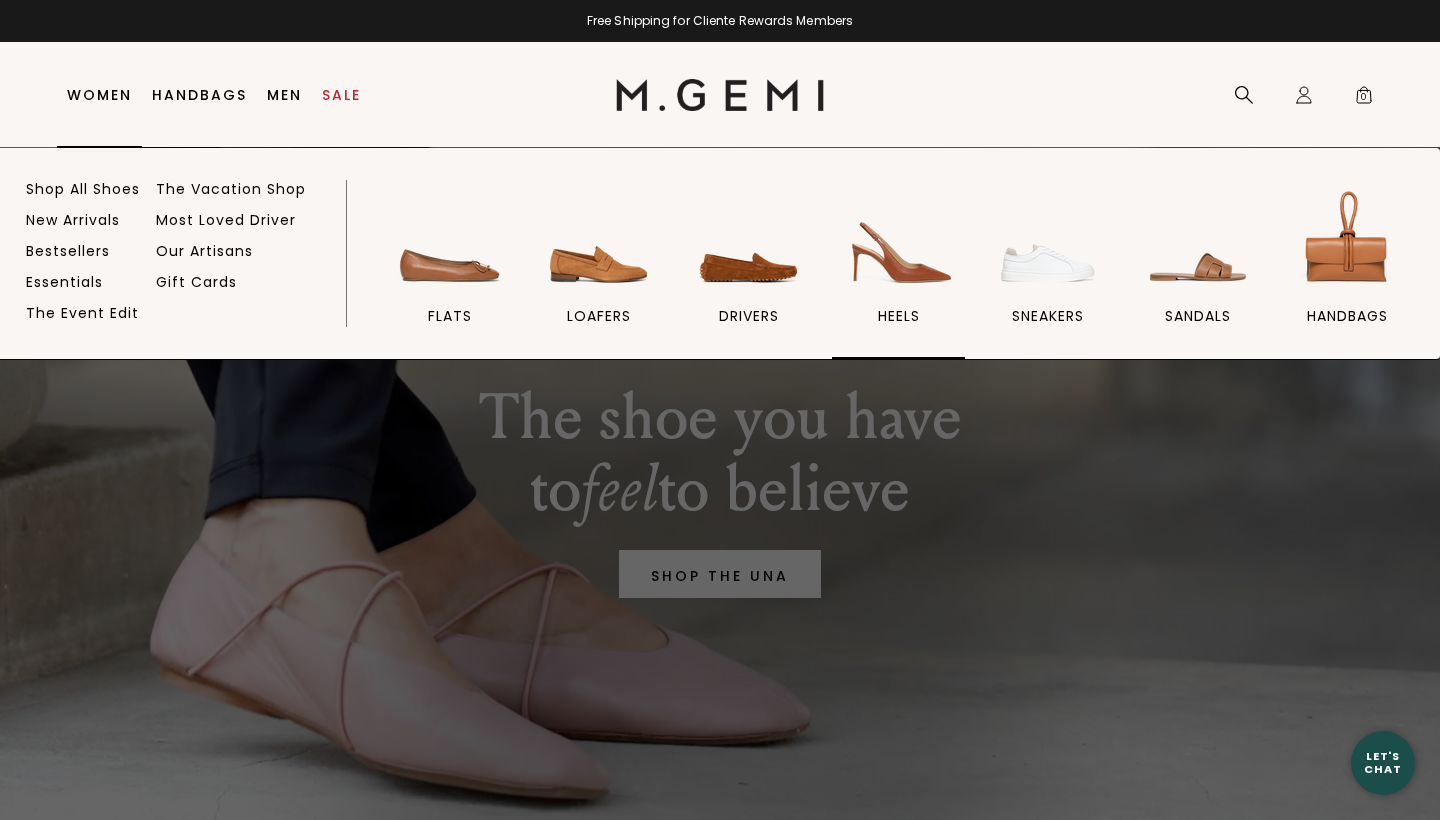 click at bounding box center [899, 241] 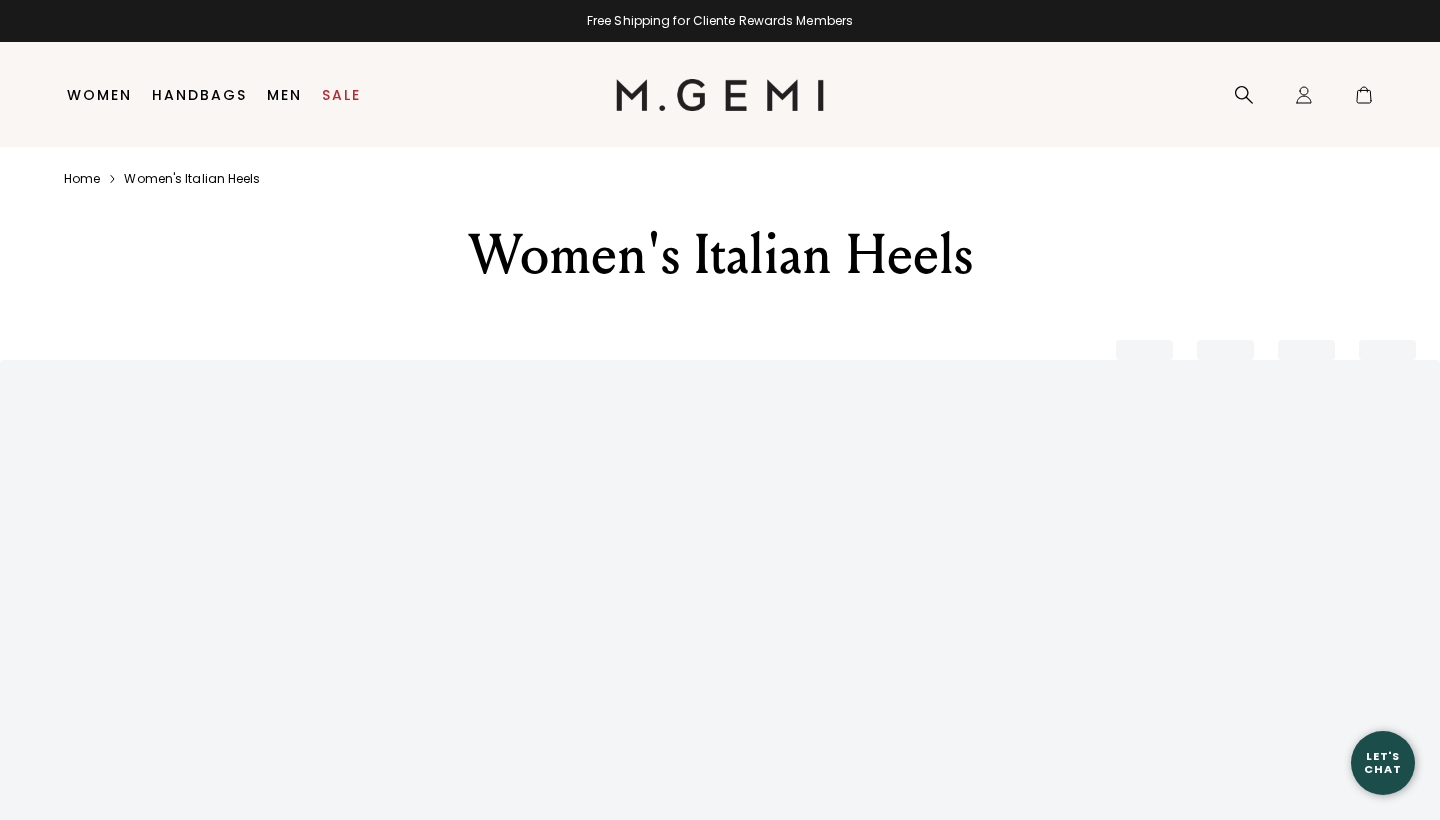 scroll, scrollTop: 0, scrollLeft: 0, axis: both 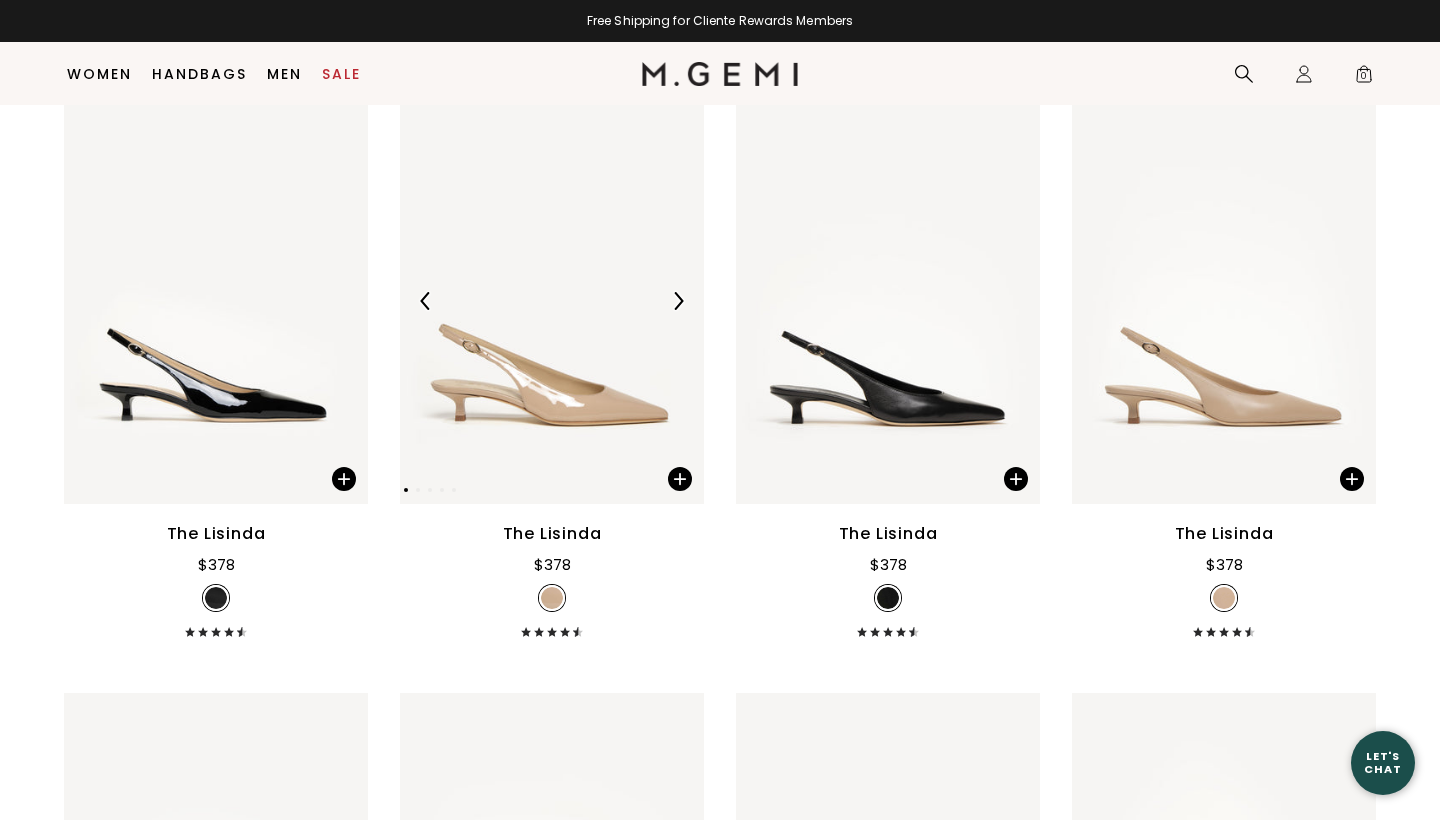 click at bounding box center (552, 301) 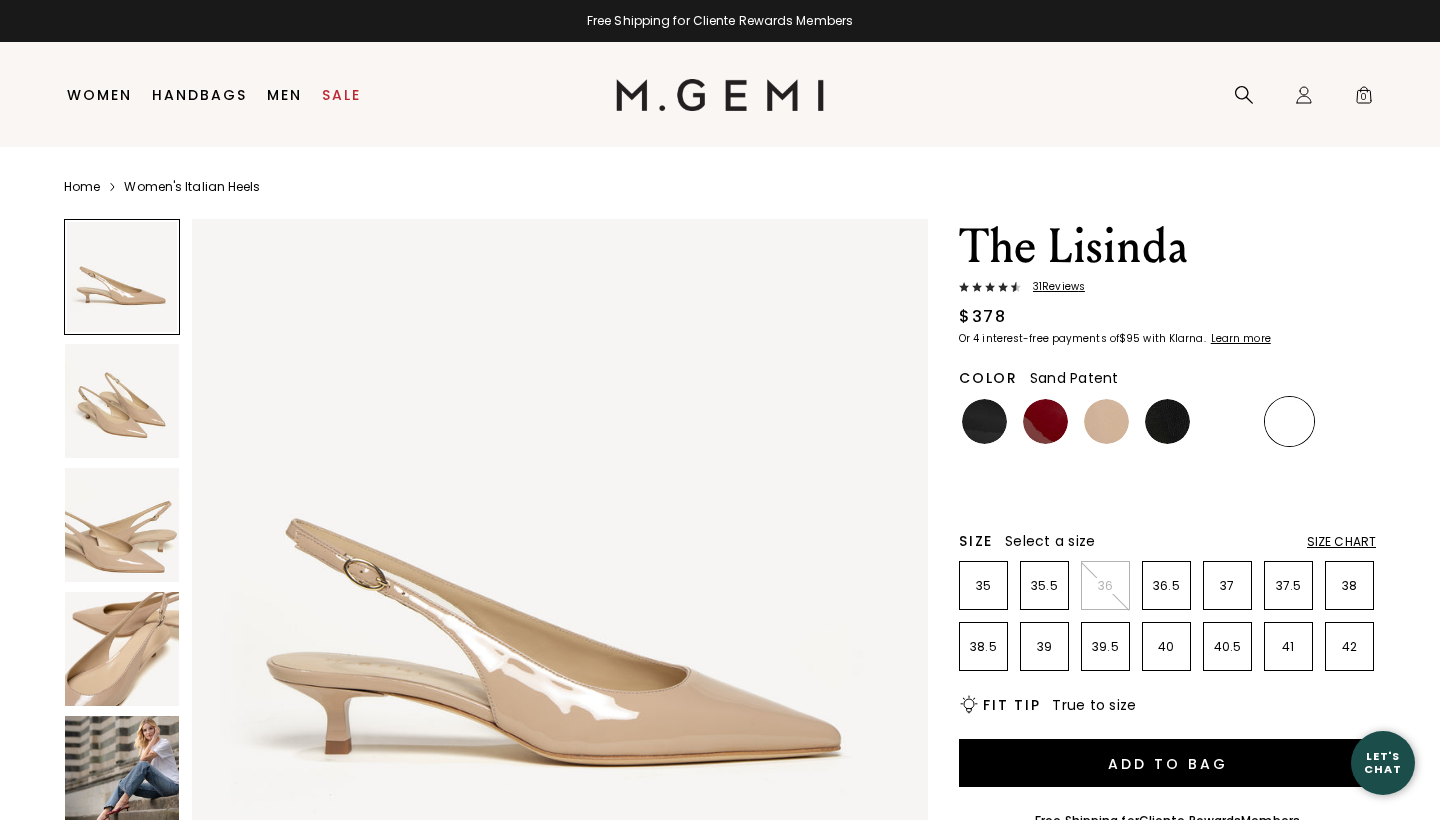 scroll, scrollTop: 0, scrollLeft: 0, axis: both 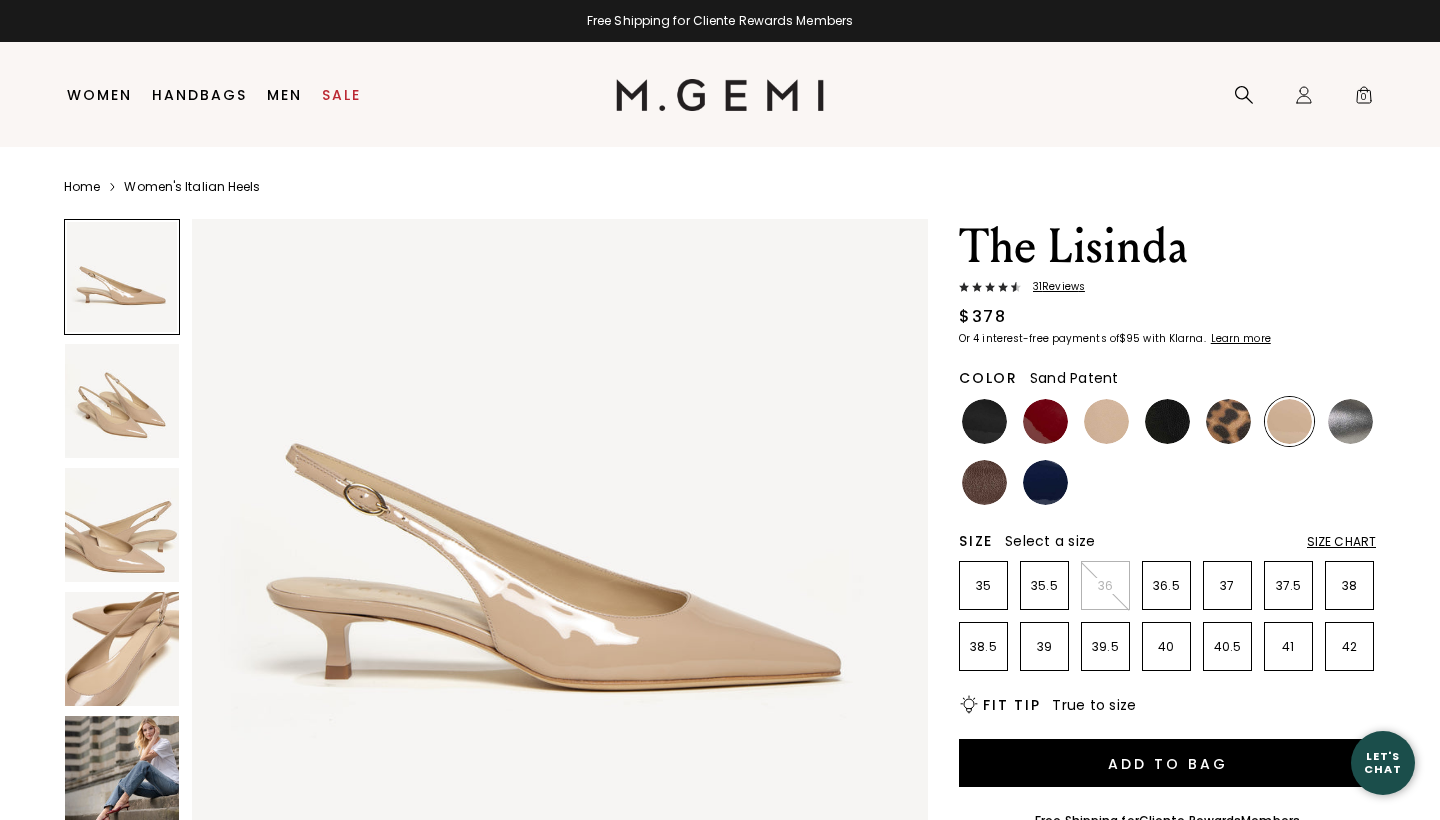 click at bounding box center [122, 773] 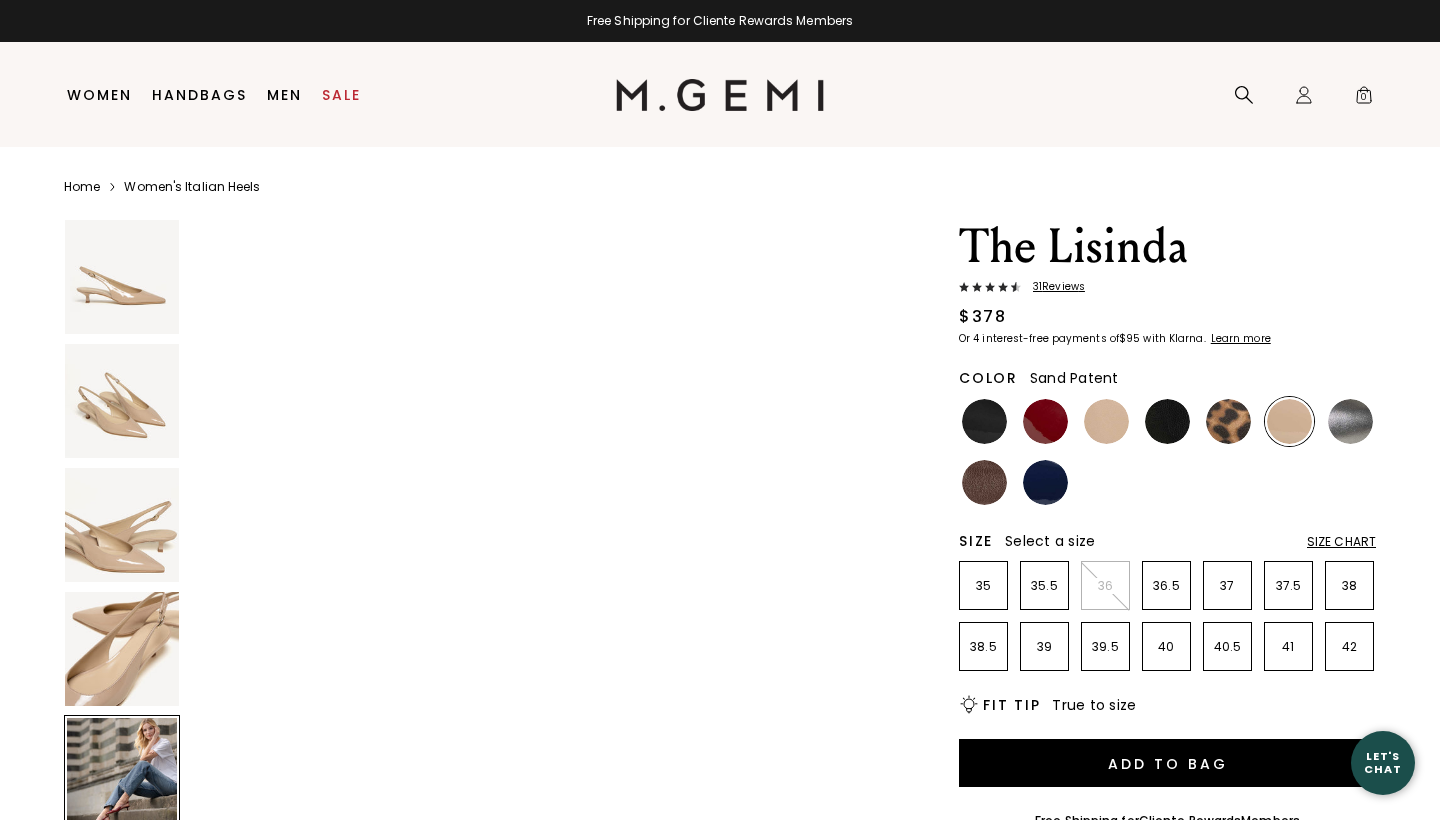 scroll, scrollTop: 3024, scrollLeft: 0, axis: vertical 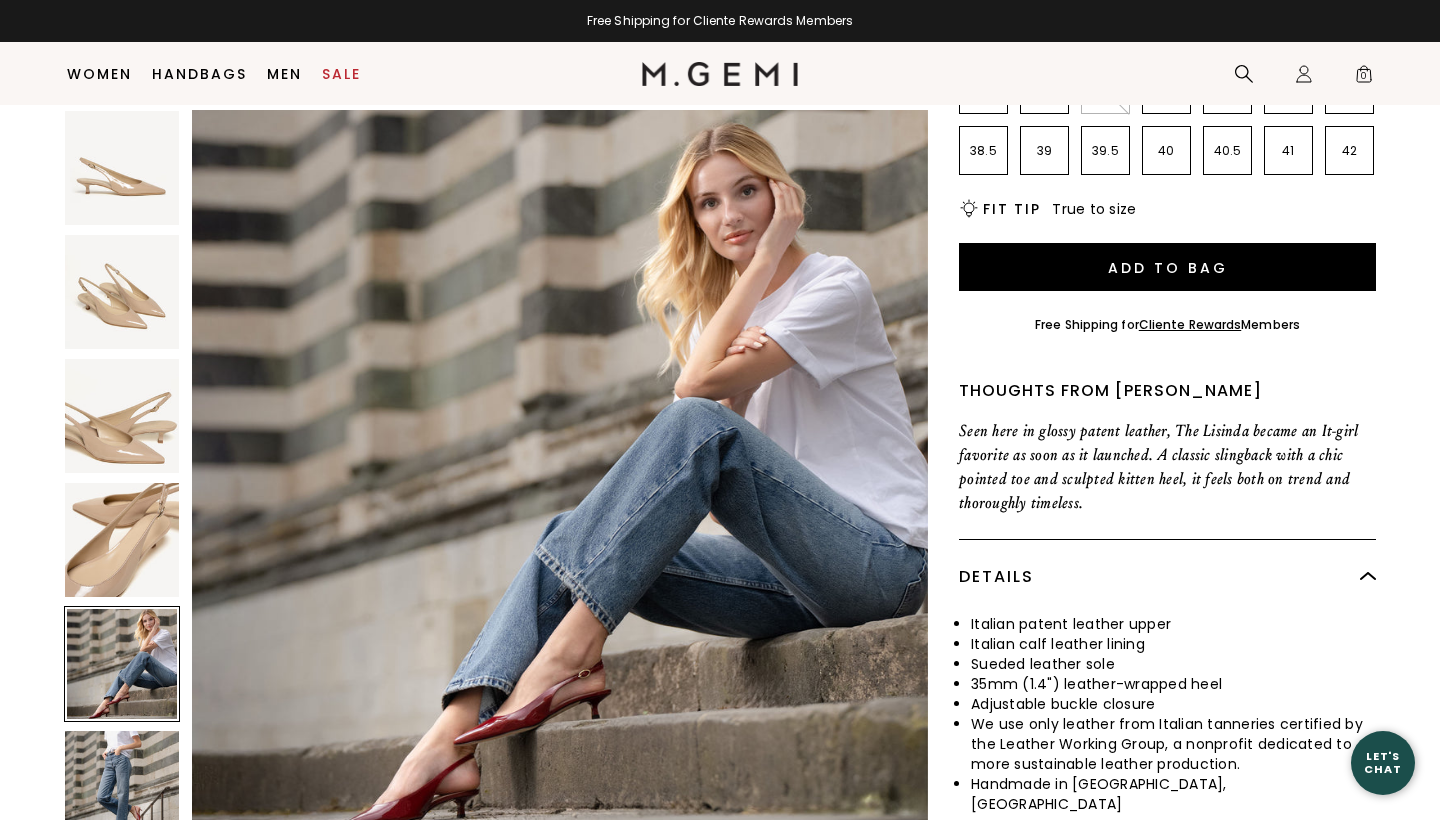 click at bounding box center [122, 540] 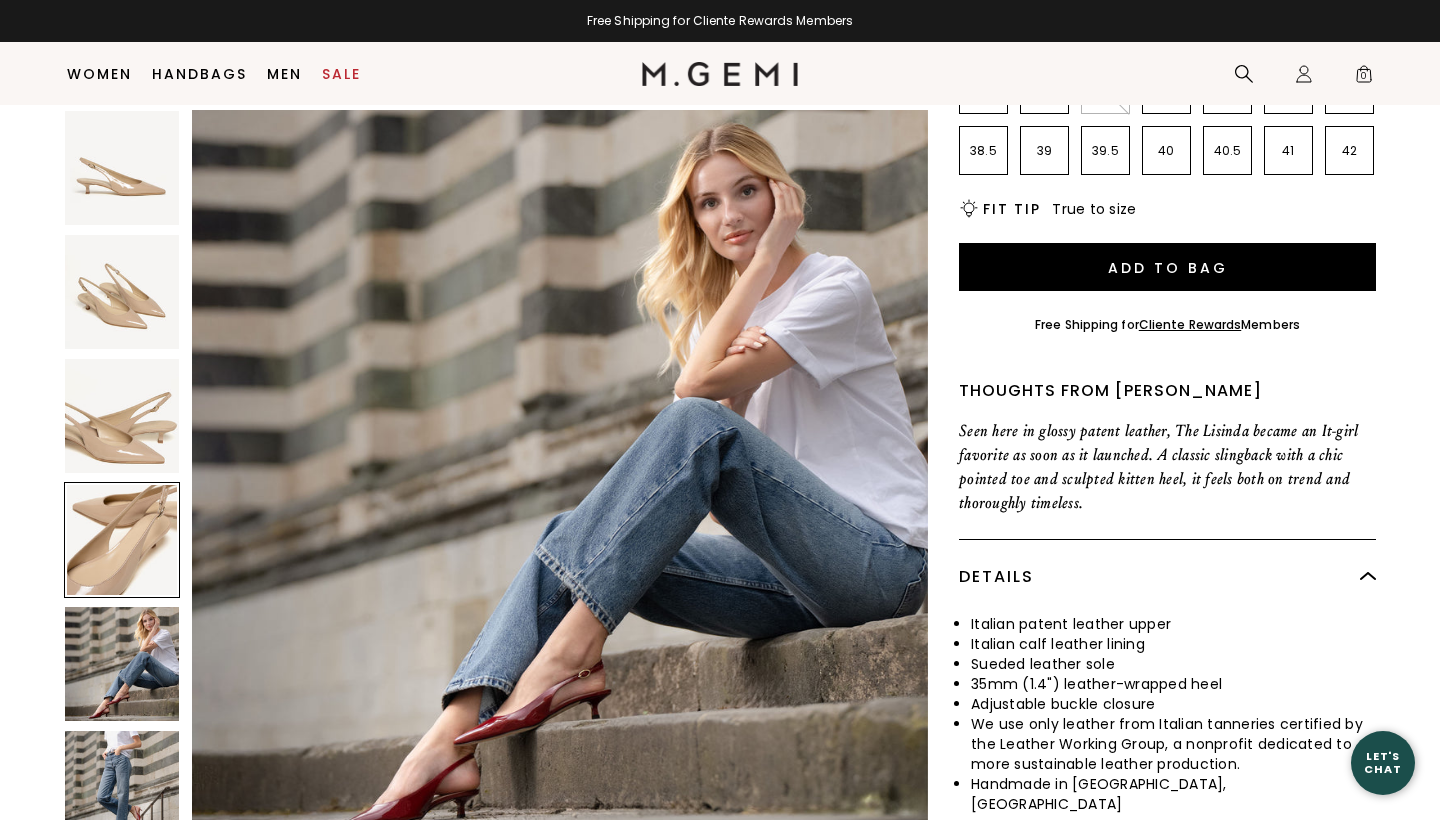 scroll, scrollTop: 2268, scrollLeft: 0, axis: vertical 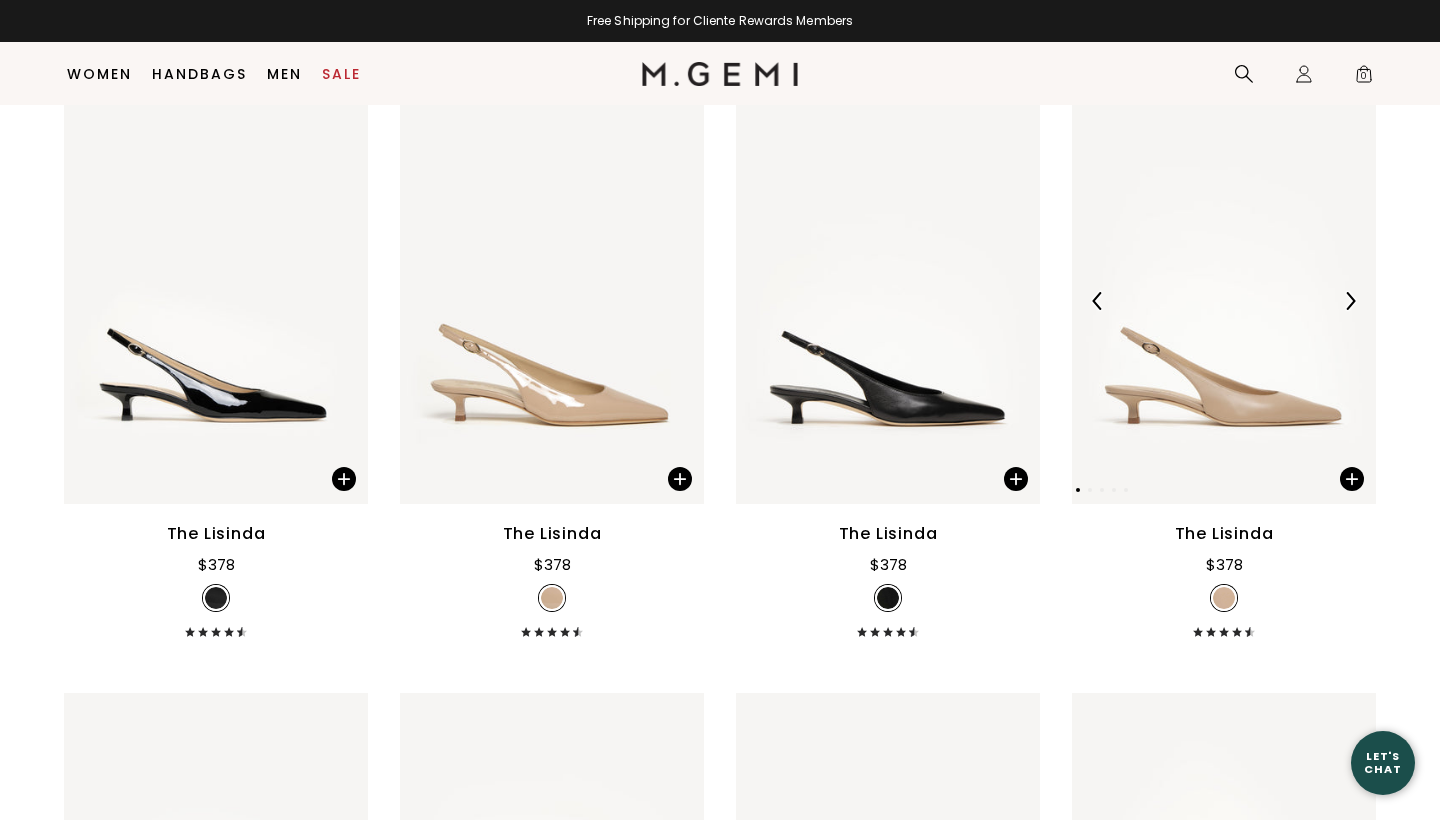 click at bounding box center (1224, 301) 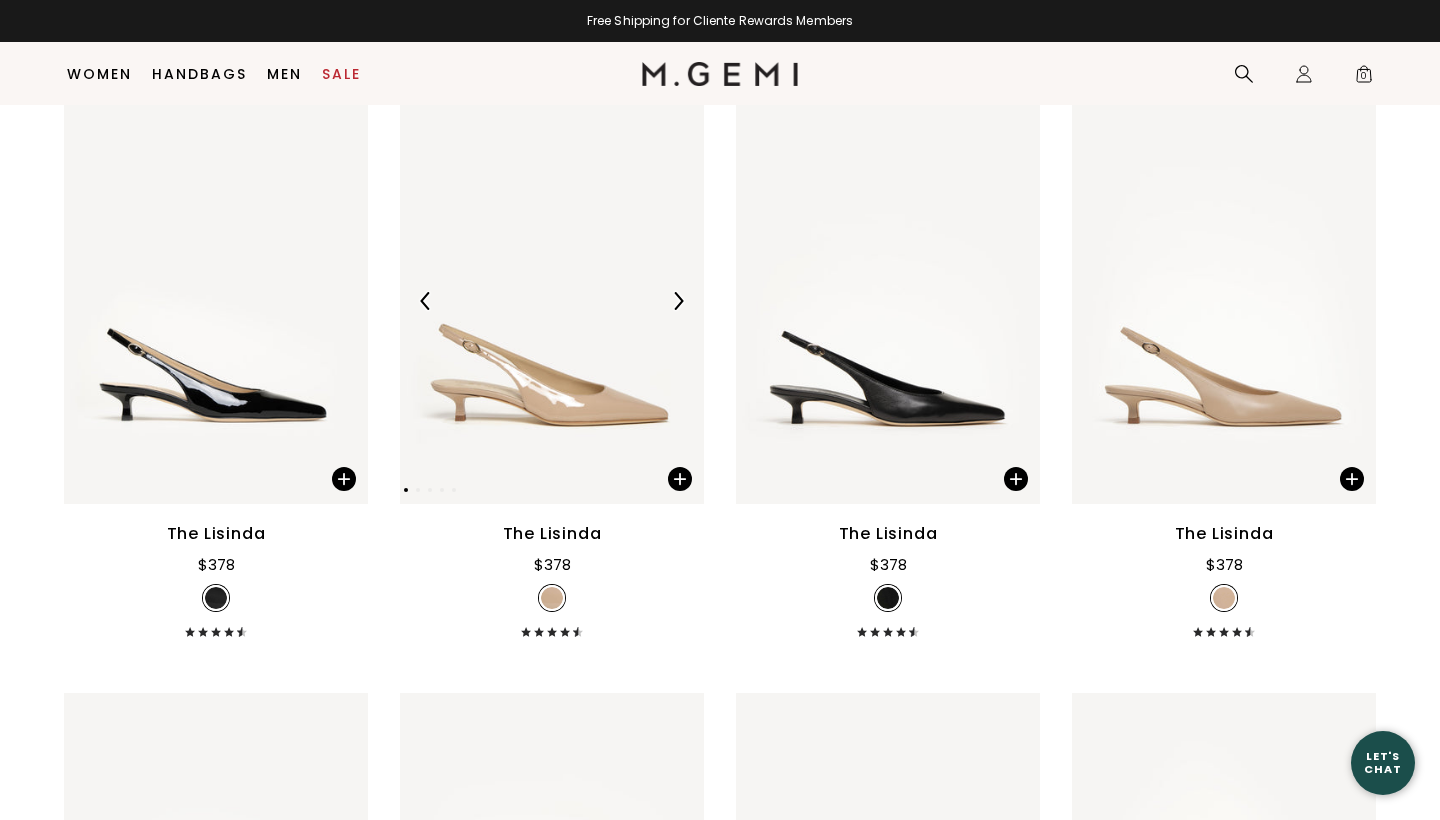 click at bounding box center [552, 301] 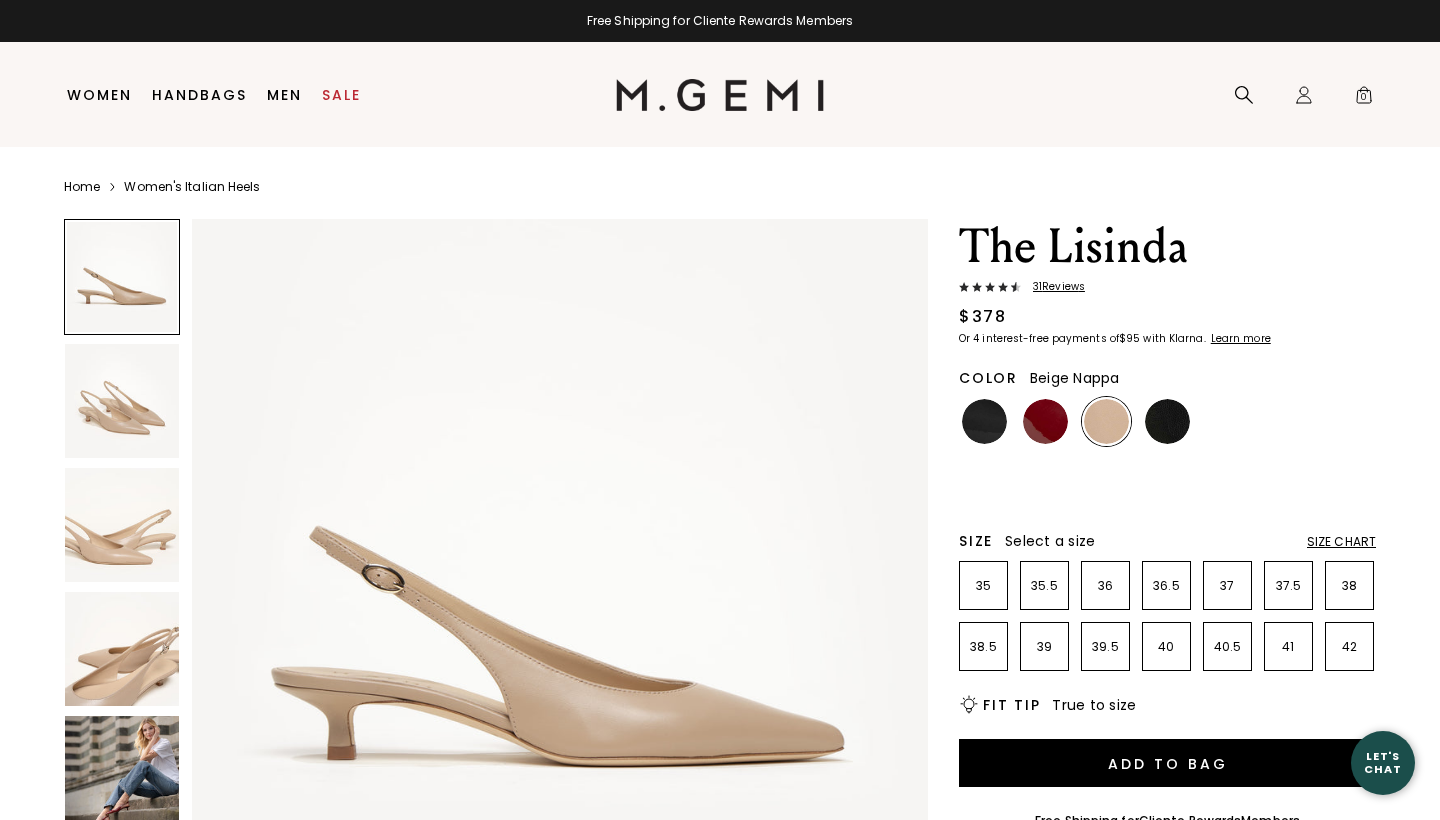 scroll, scrollTop: 0, scrollLeft: 0, axis: both 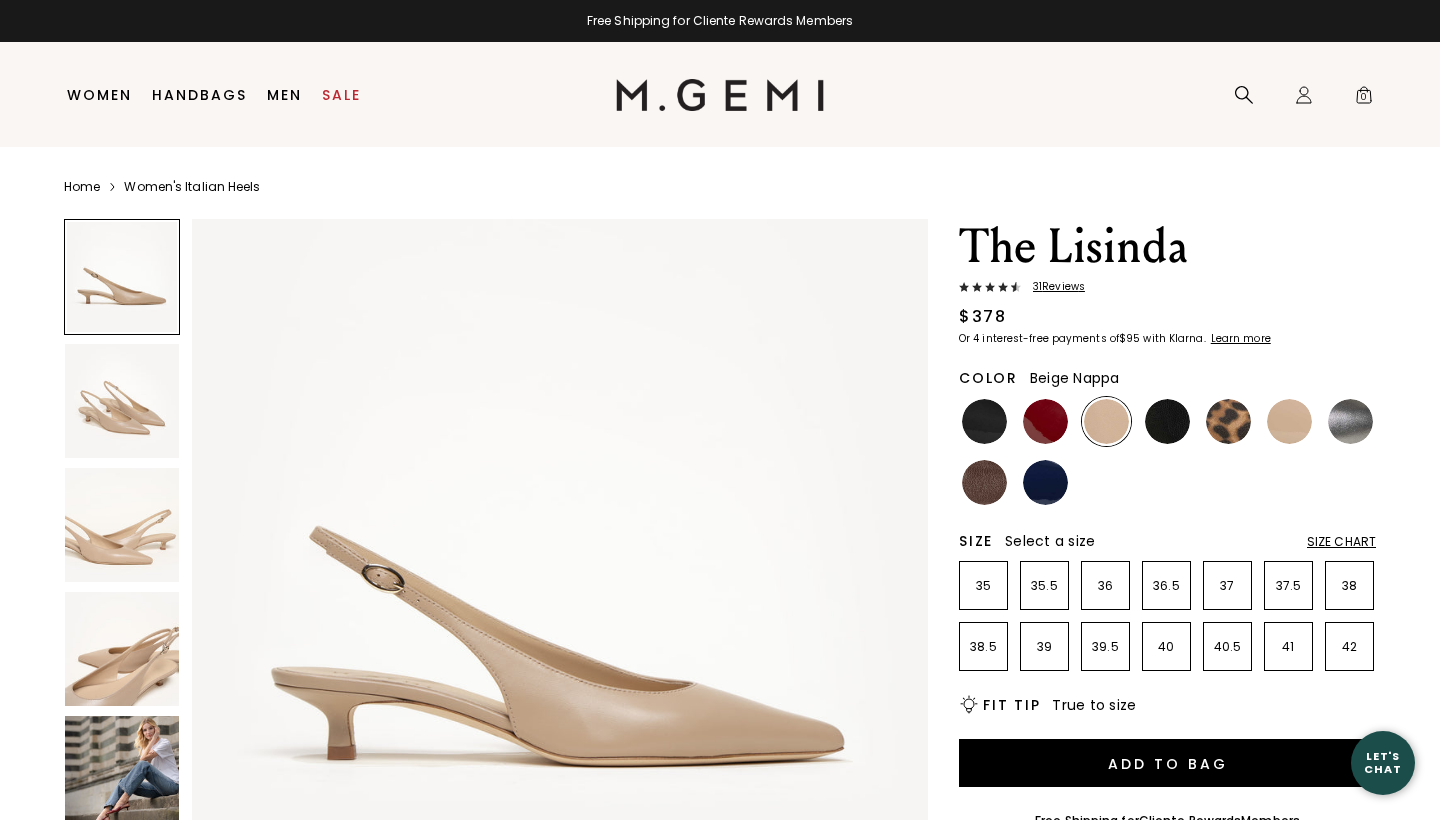 click on "31  Review s" at bounding box center [1053, 287] 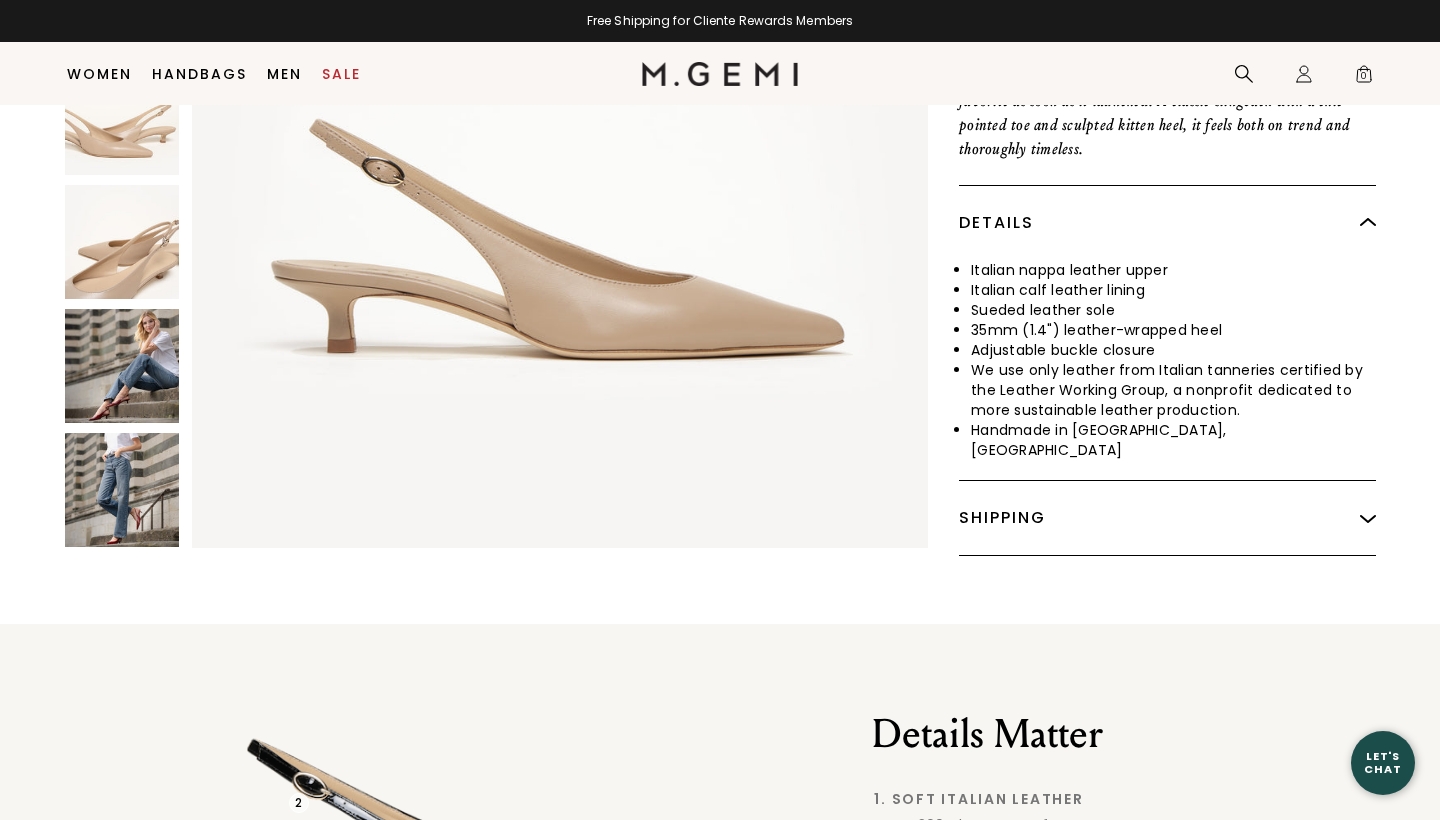scroll, scrollTop: 707, scrollLeft: 0, axis: vertical 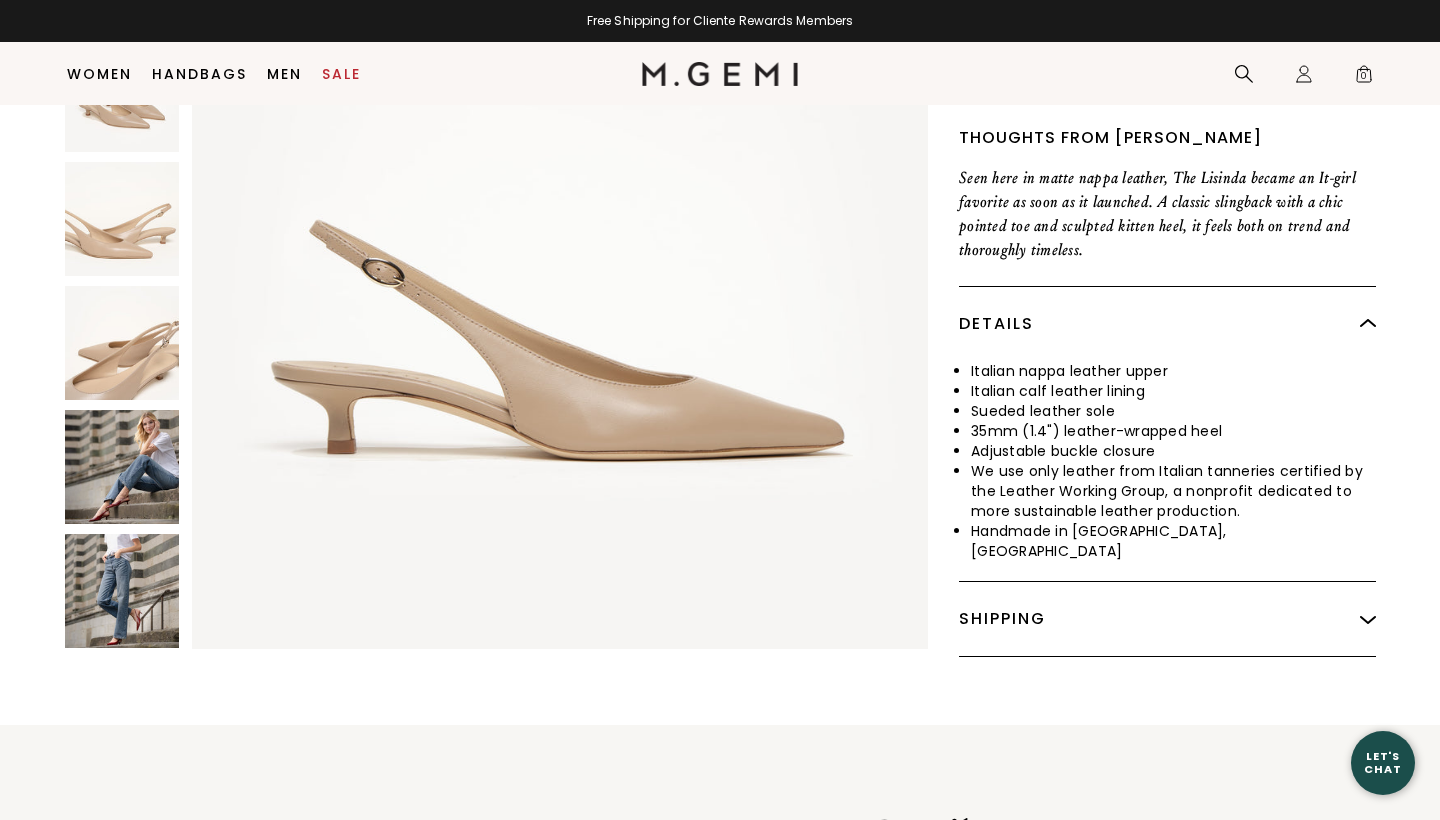 click at bounding box center (122, 343) 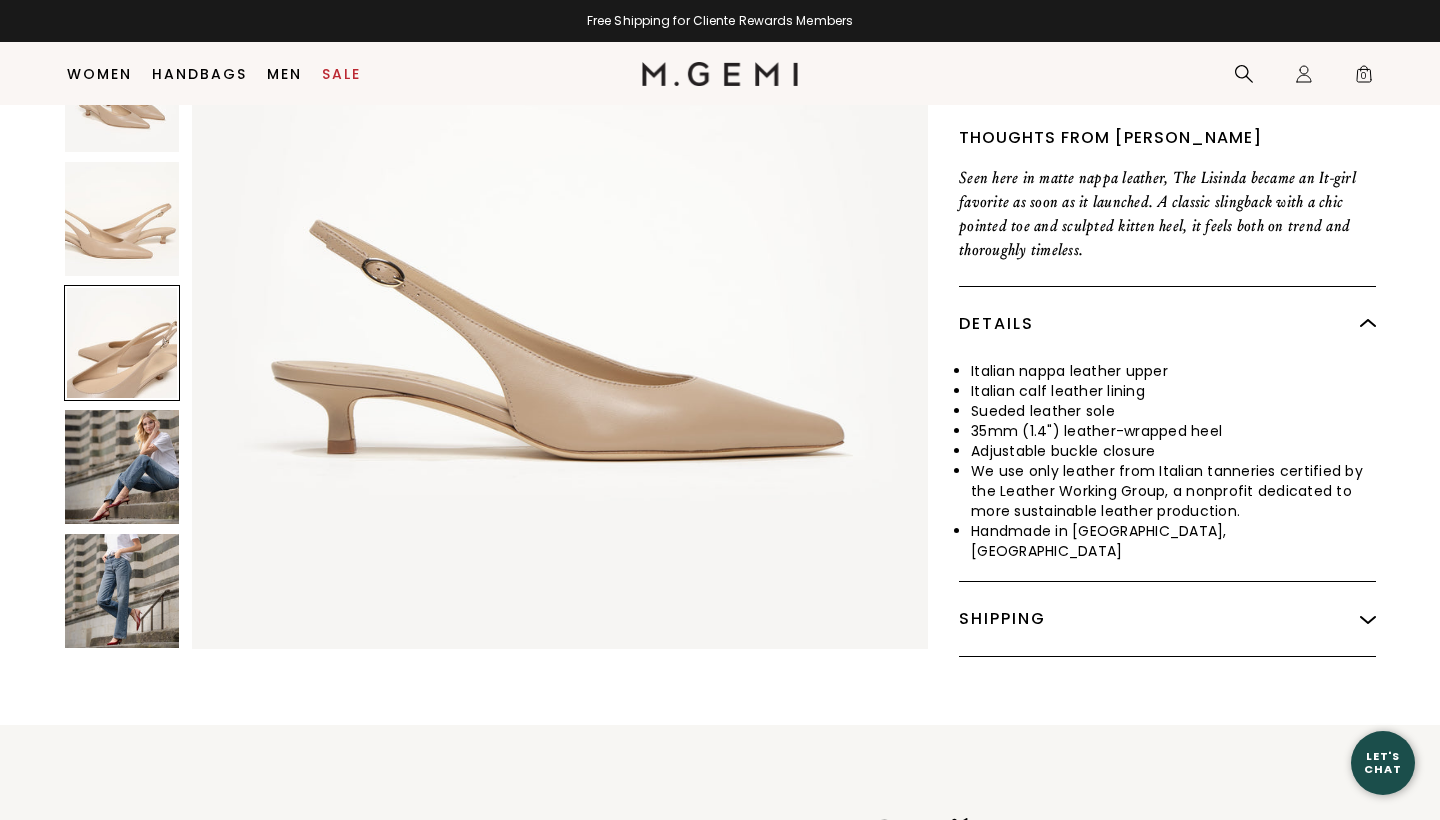scroll, scrollTop: 2268, scrollLeft: 0, axis: vertical 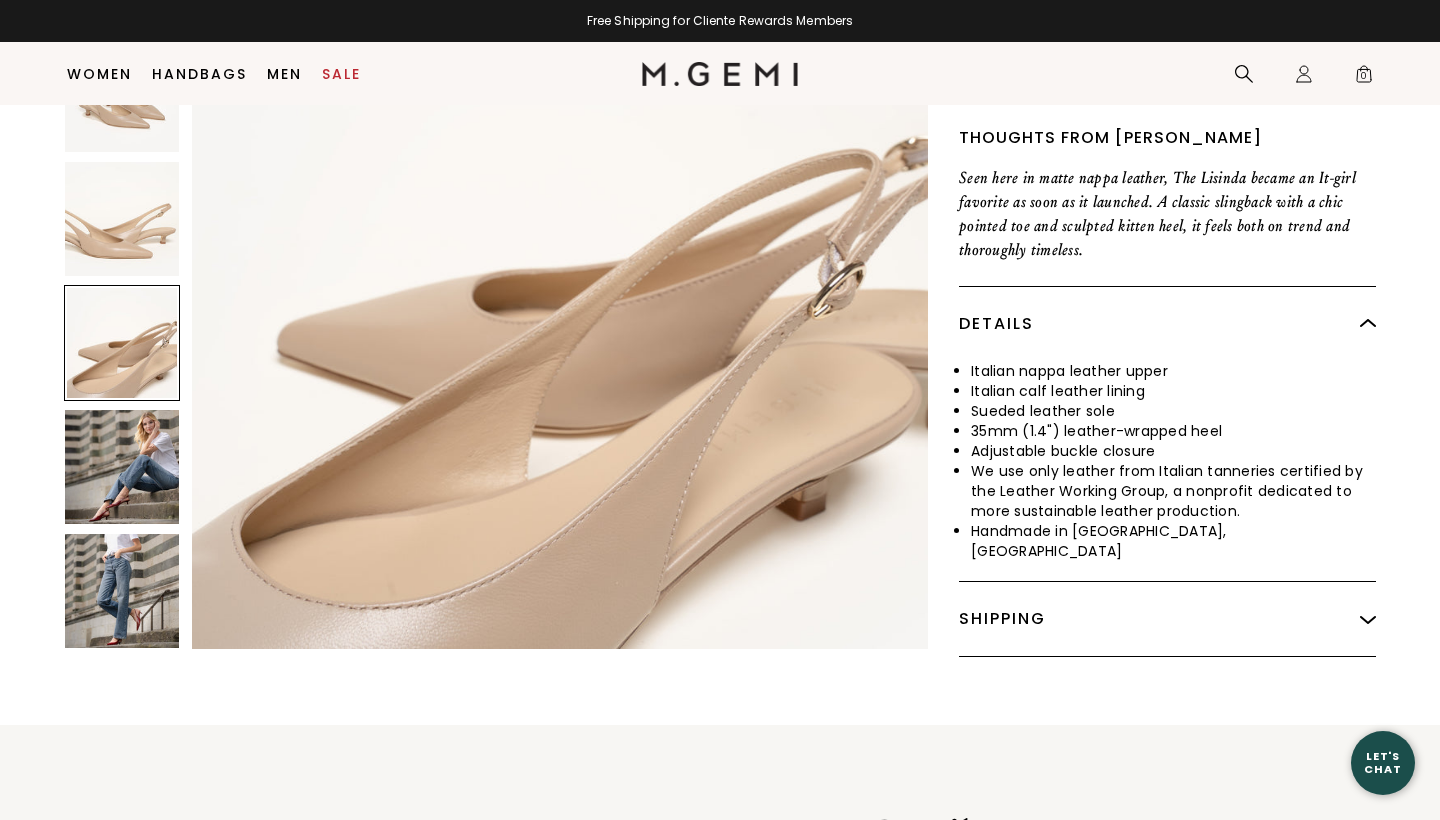 click at bounding box center (122, 591) 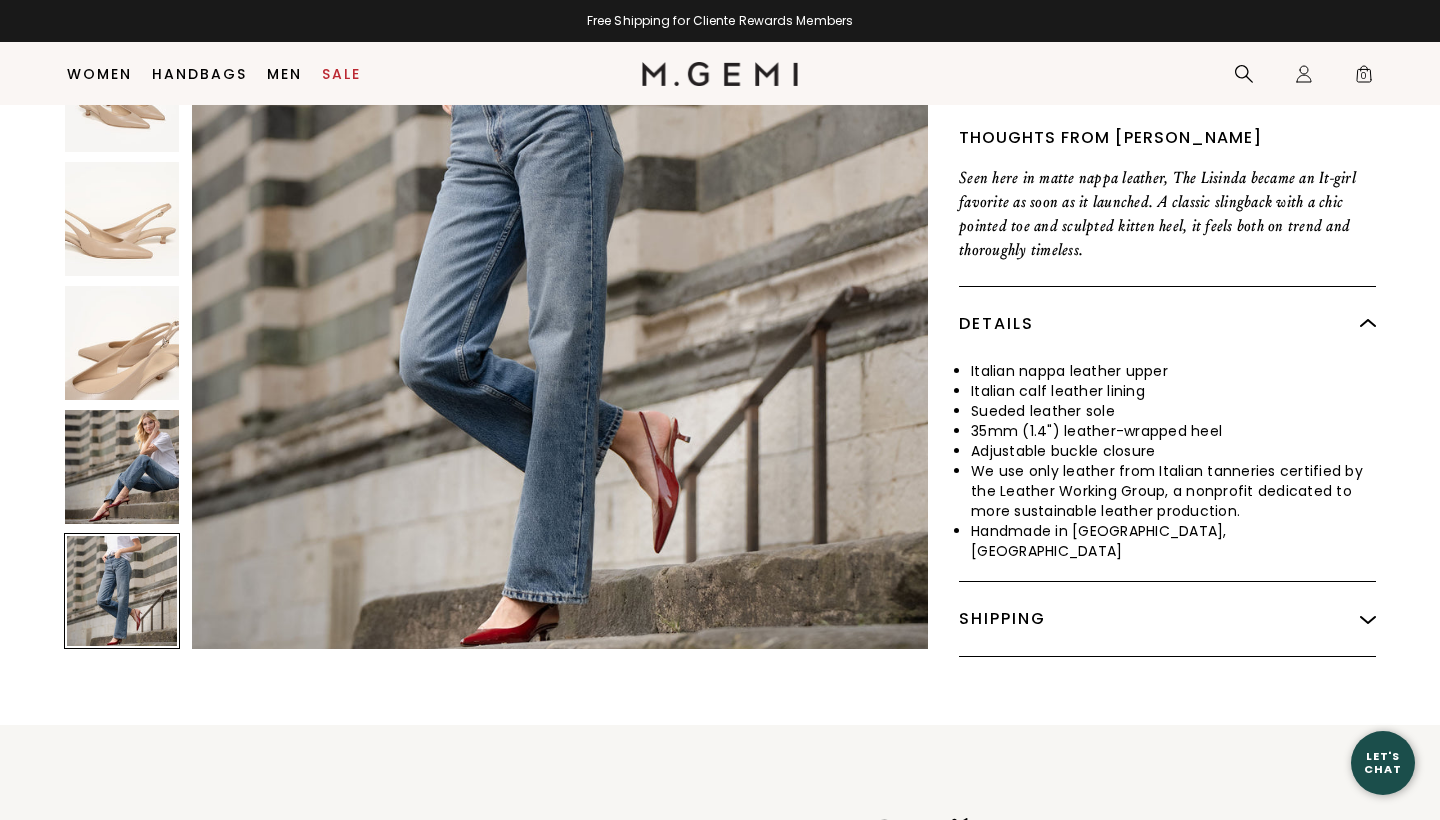 scroll, scrollTop: 3780, scrollLeft: 0, axis: vertical 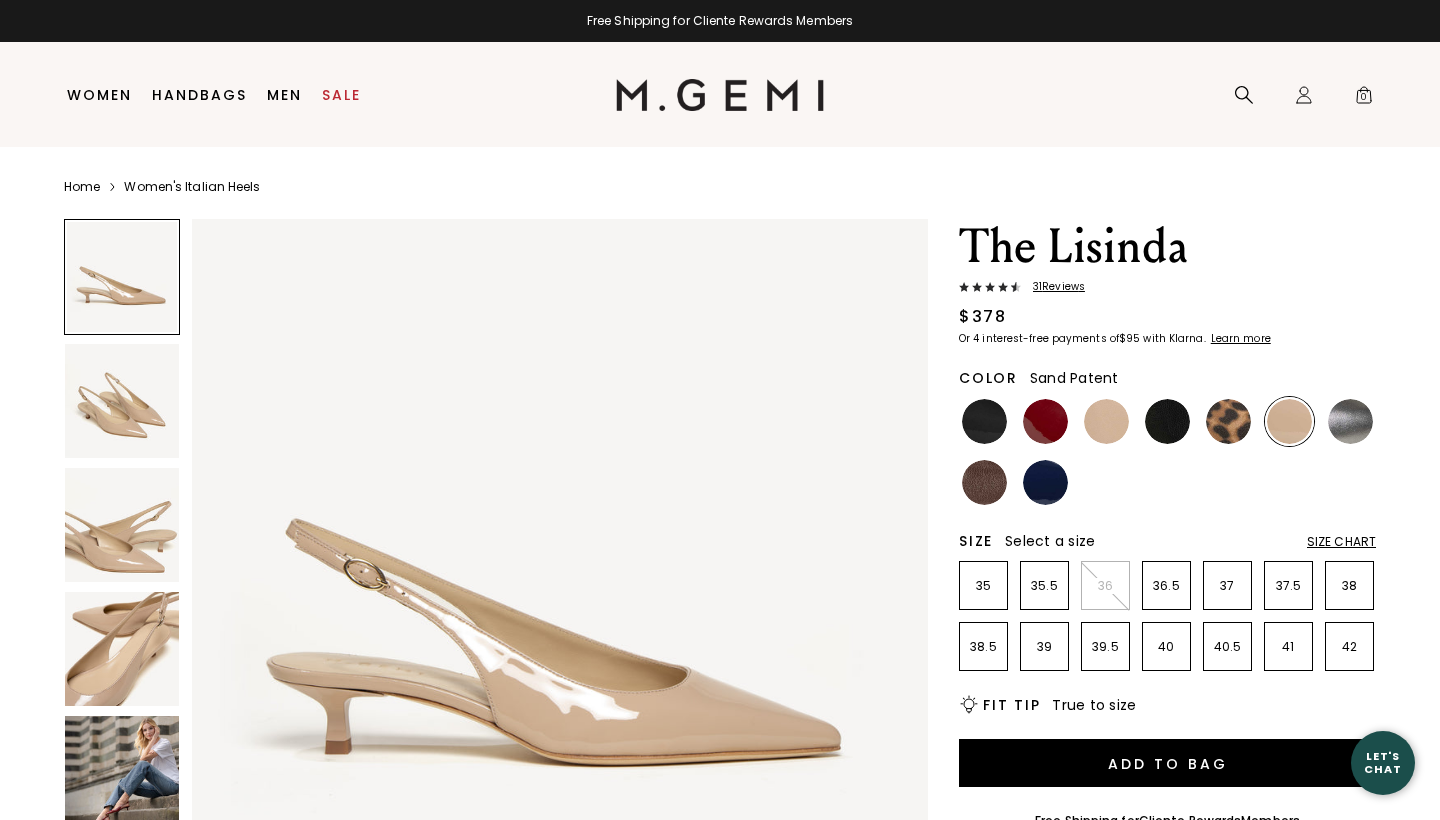 click on "31  Review s" at bounding box center [1053, 287] 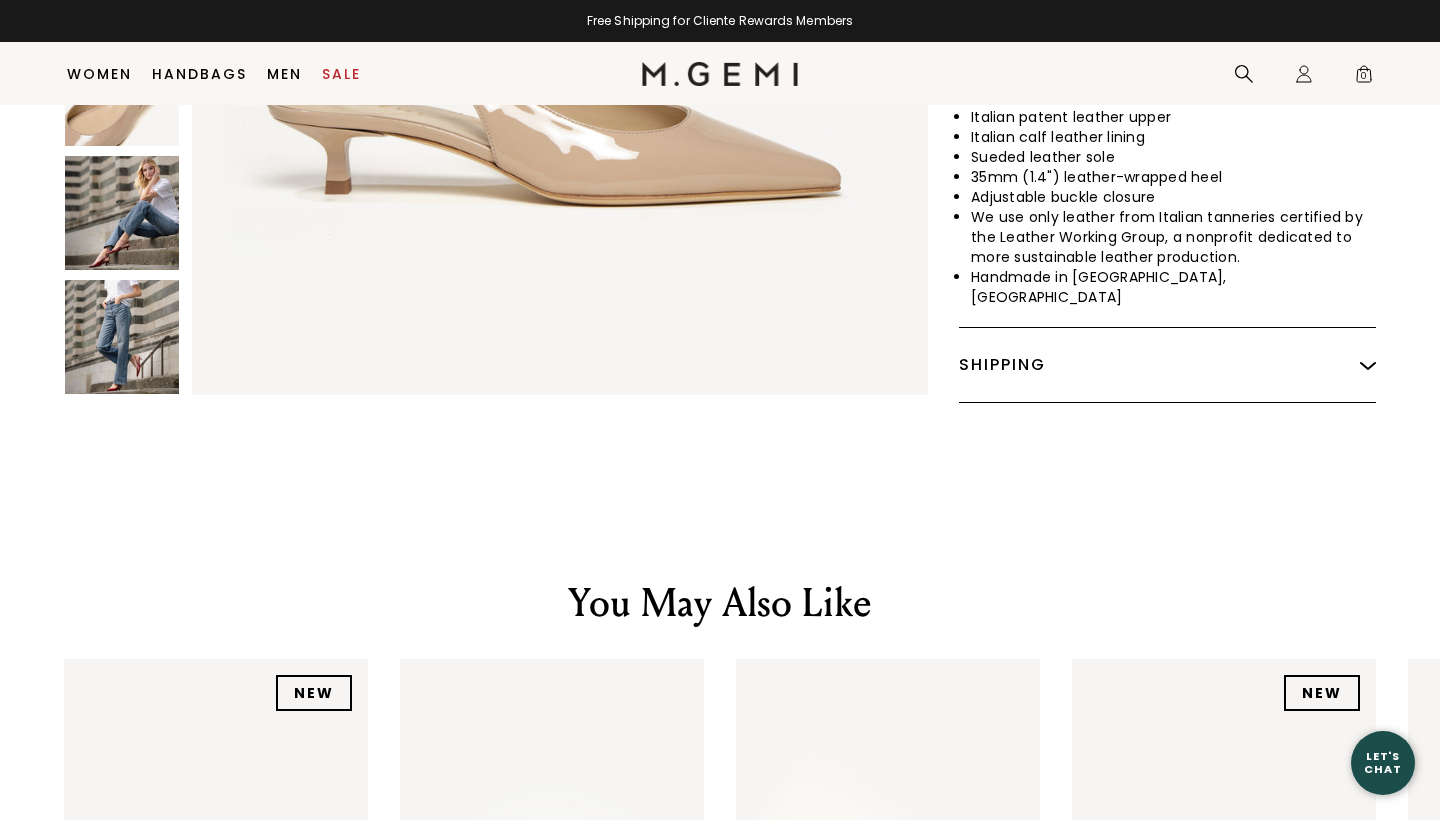 scroll, scrollTop: 246, scrollLeft: 0, axis: vertical 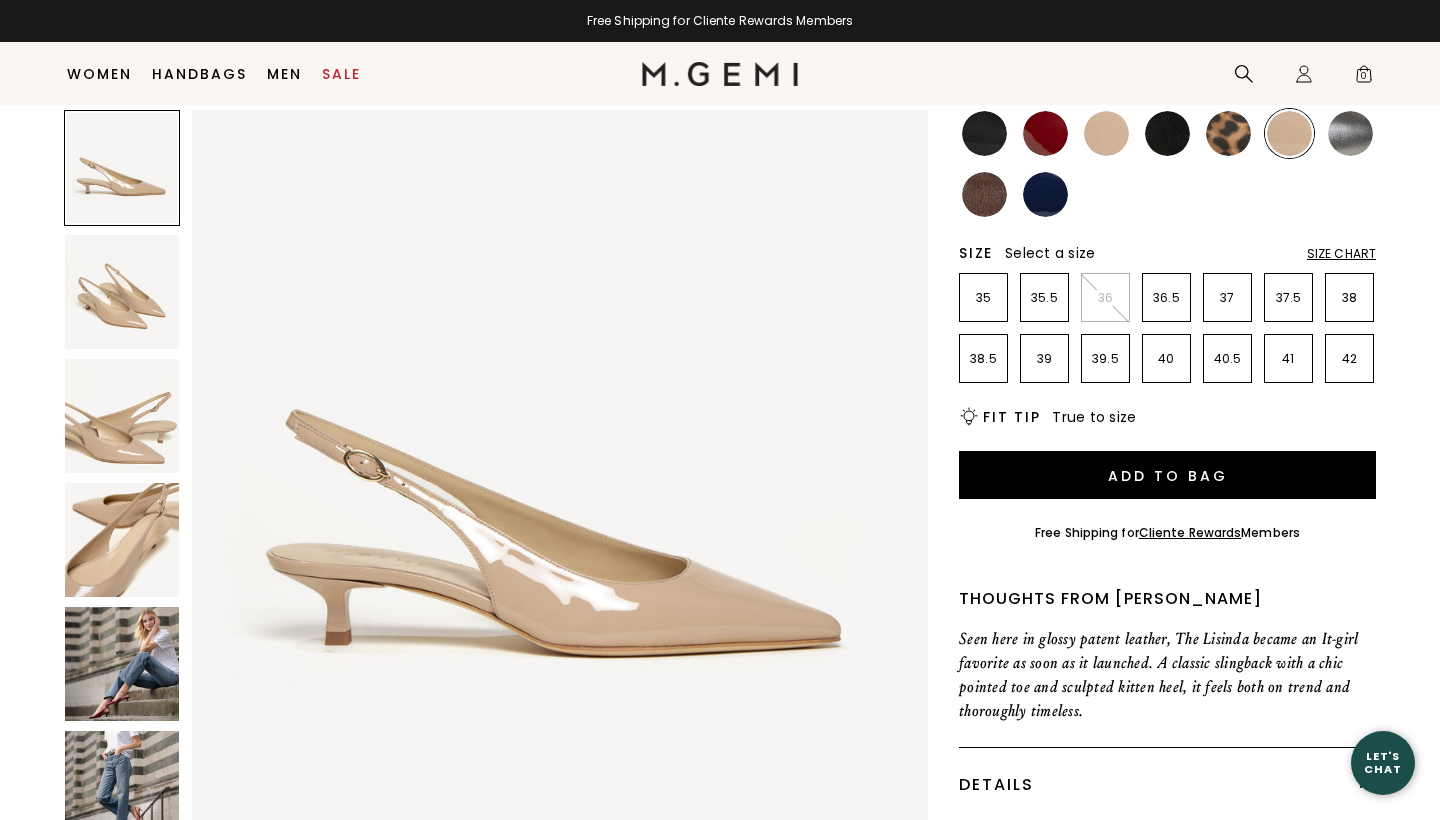click at bounding box center (1106, 133) 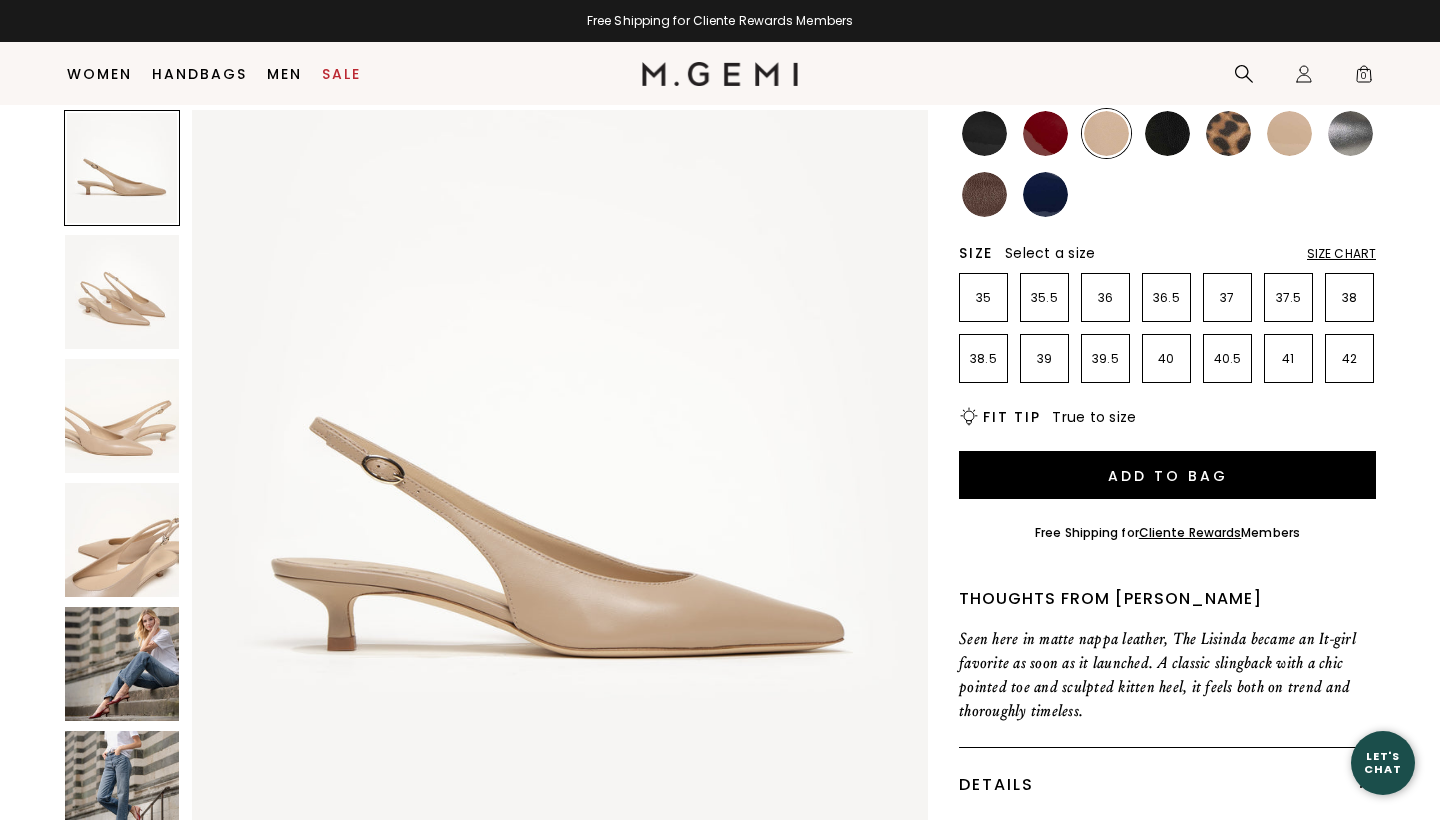 scroll, scrollTop: 0, scrollLeft: 0, axis: both 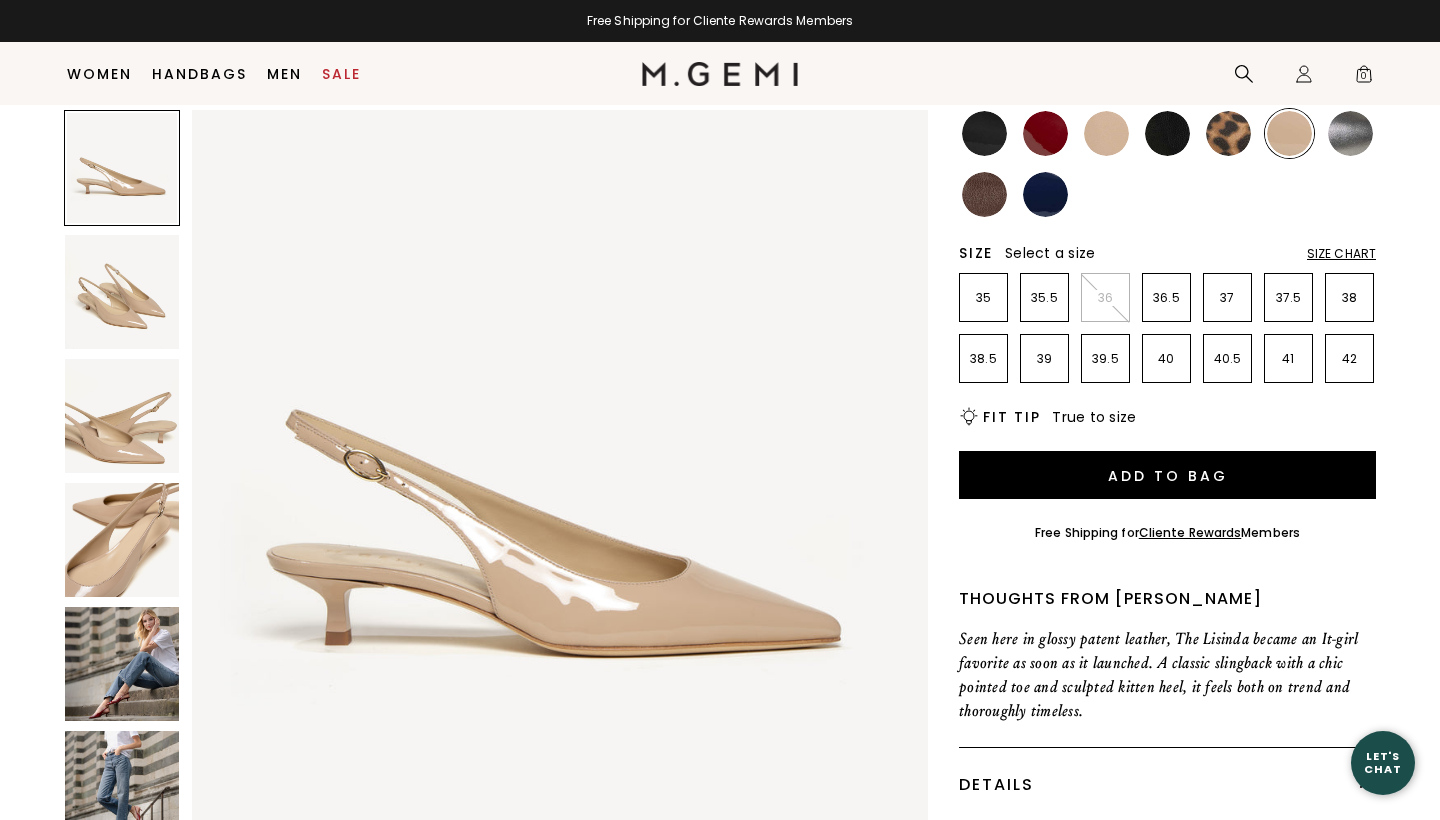 click at bounding box center (1106, 133) 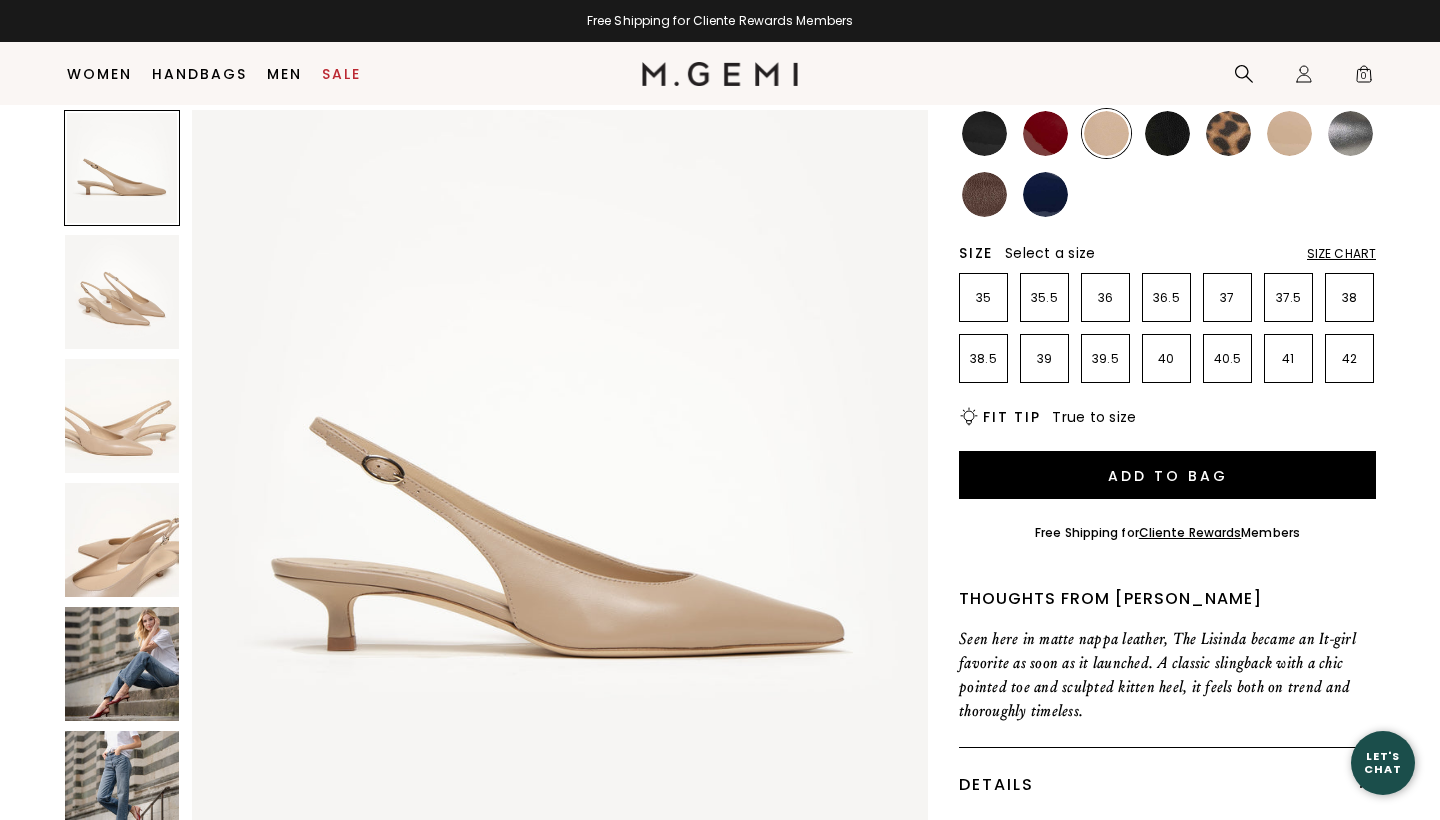 scroll, scrollTop: 0, scrollLeft: 0, axis: both 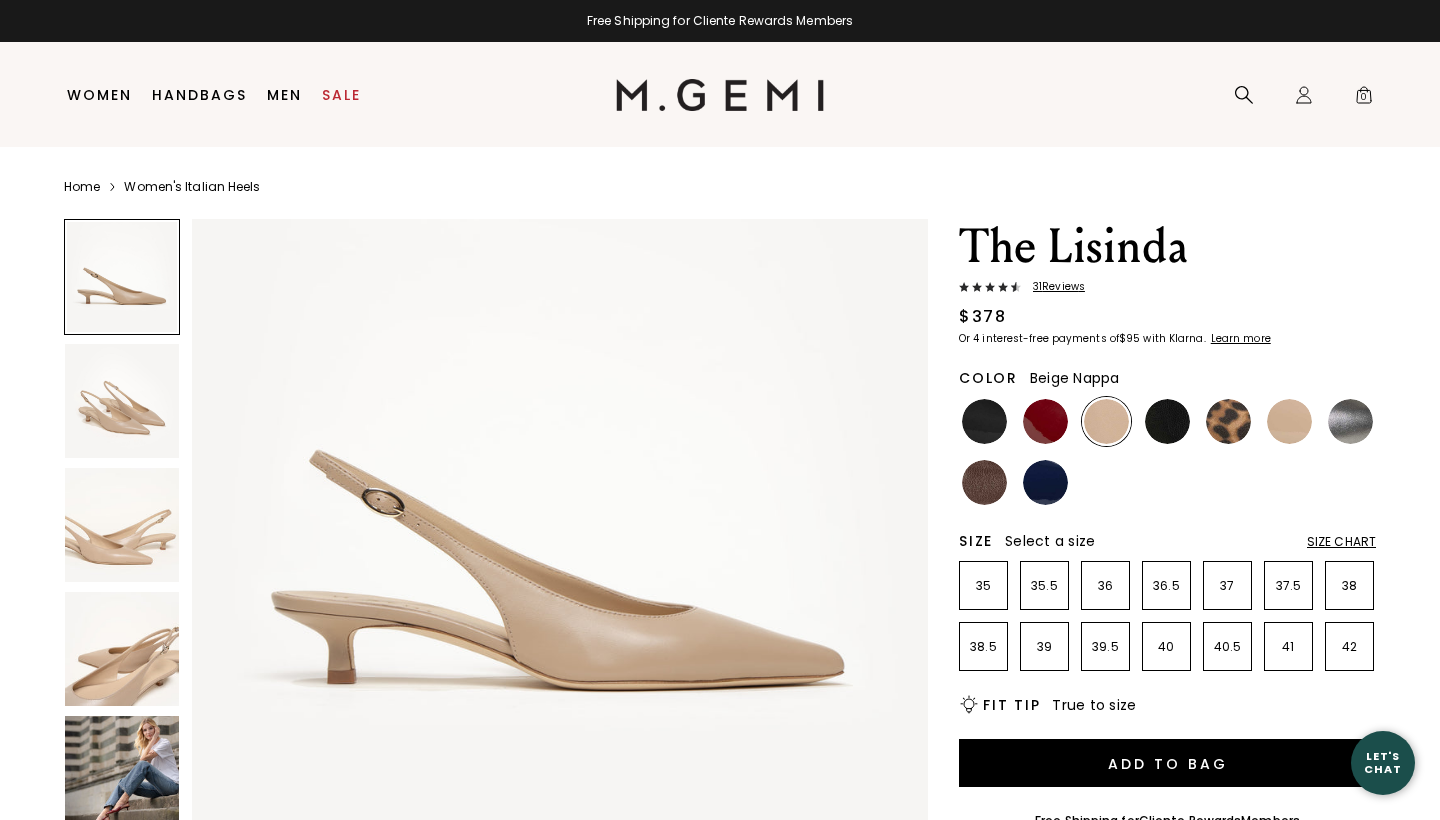click on "31  Review s" at bounding box center [1053, 287] 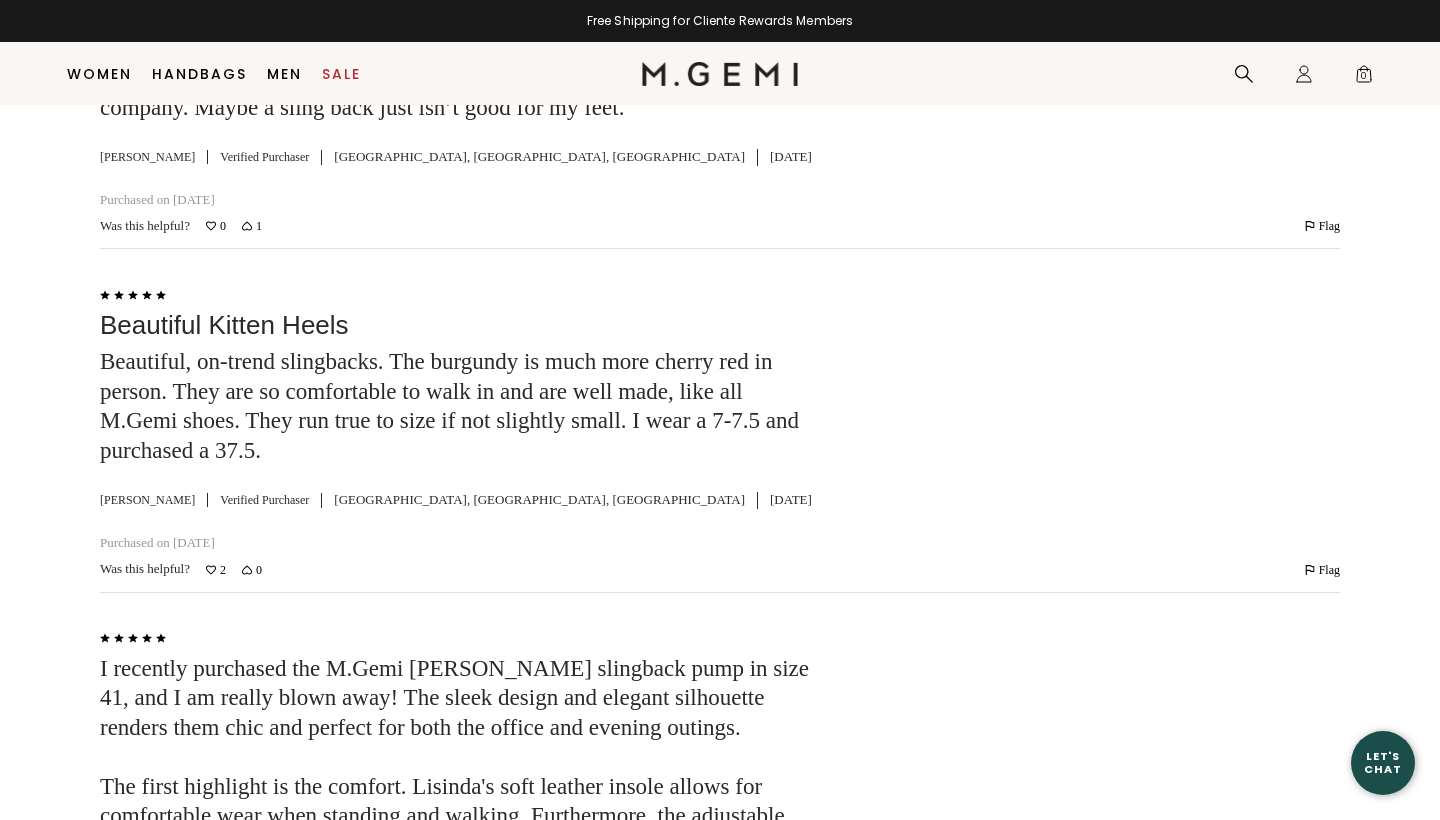 scroll, scrollTop: 3709, scrollLeft: 0, axis: vertical 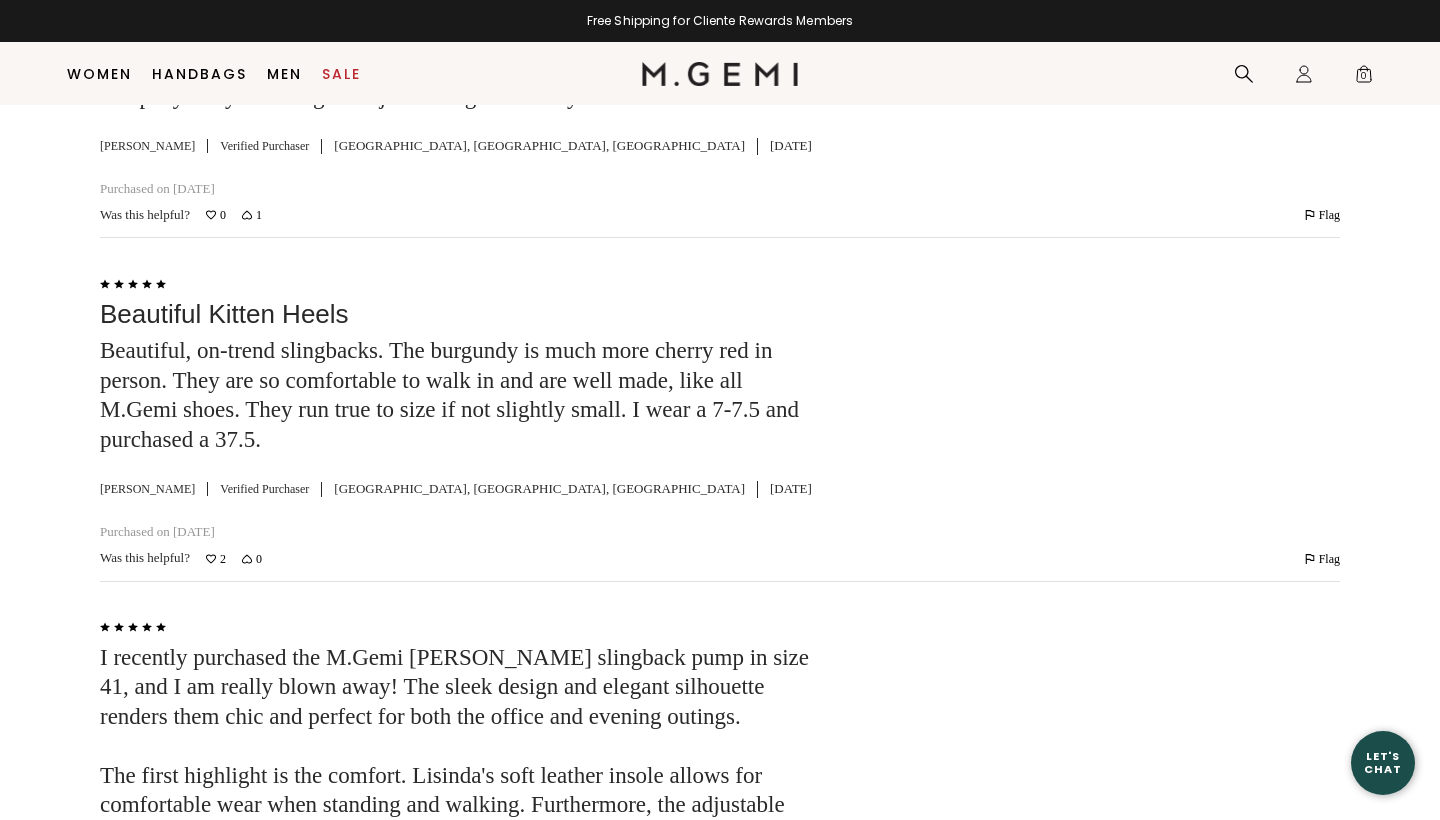 click on "Read More" 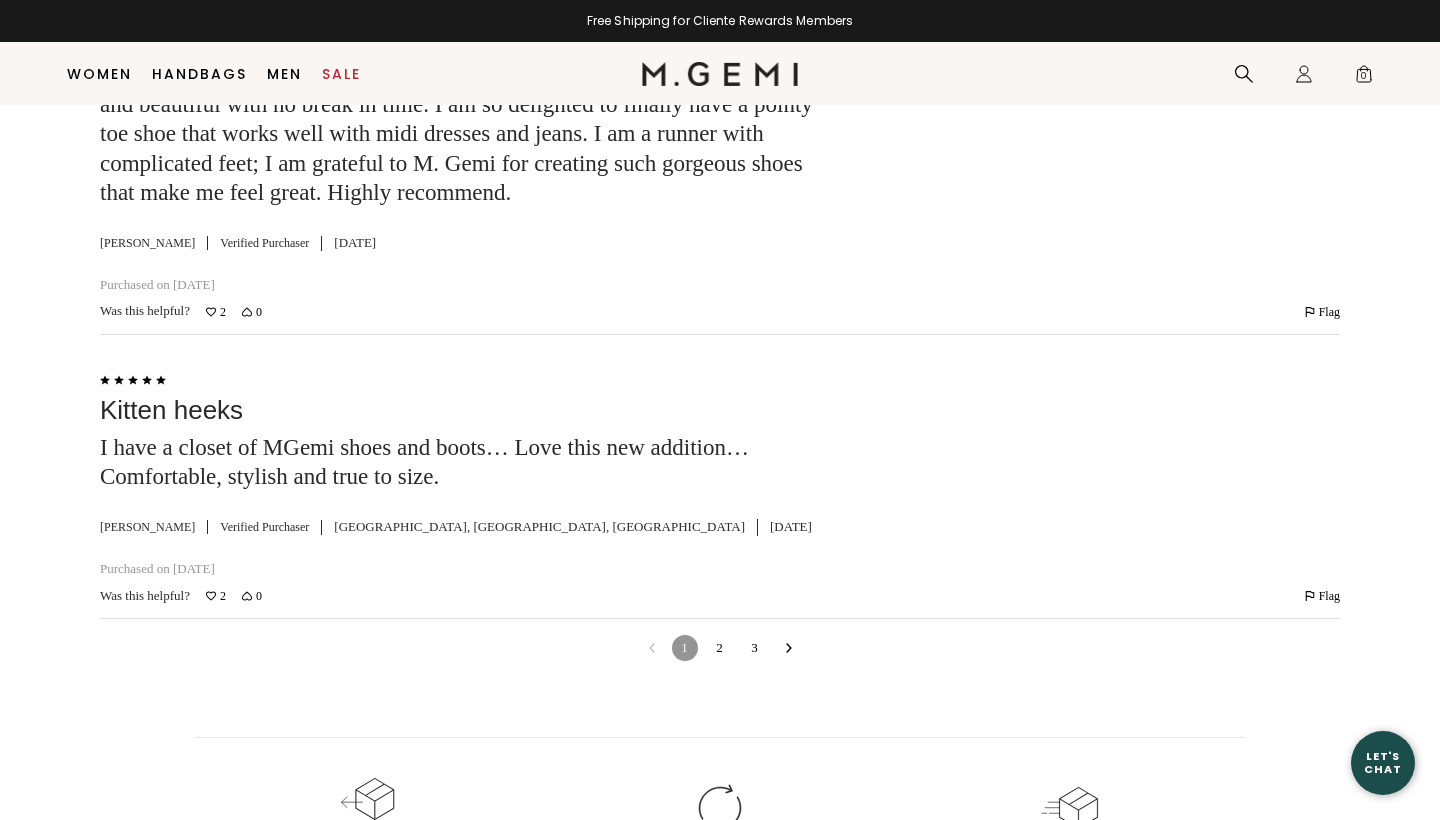 scroll, scrollTop: 5380, scrollLeft: 0, axis: vertical 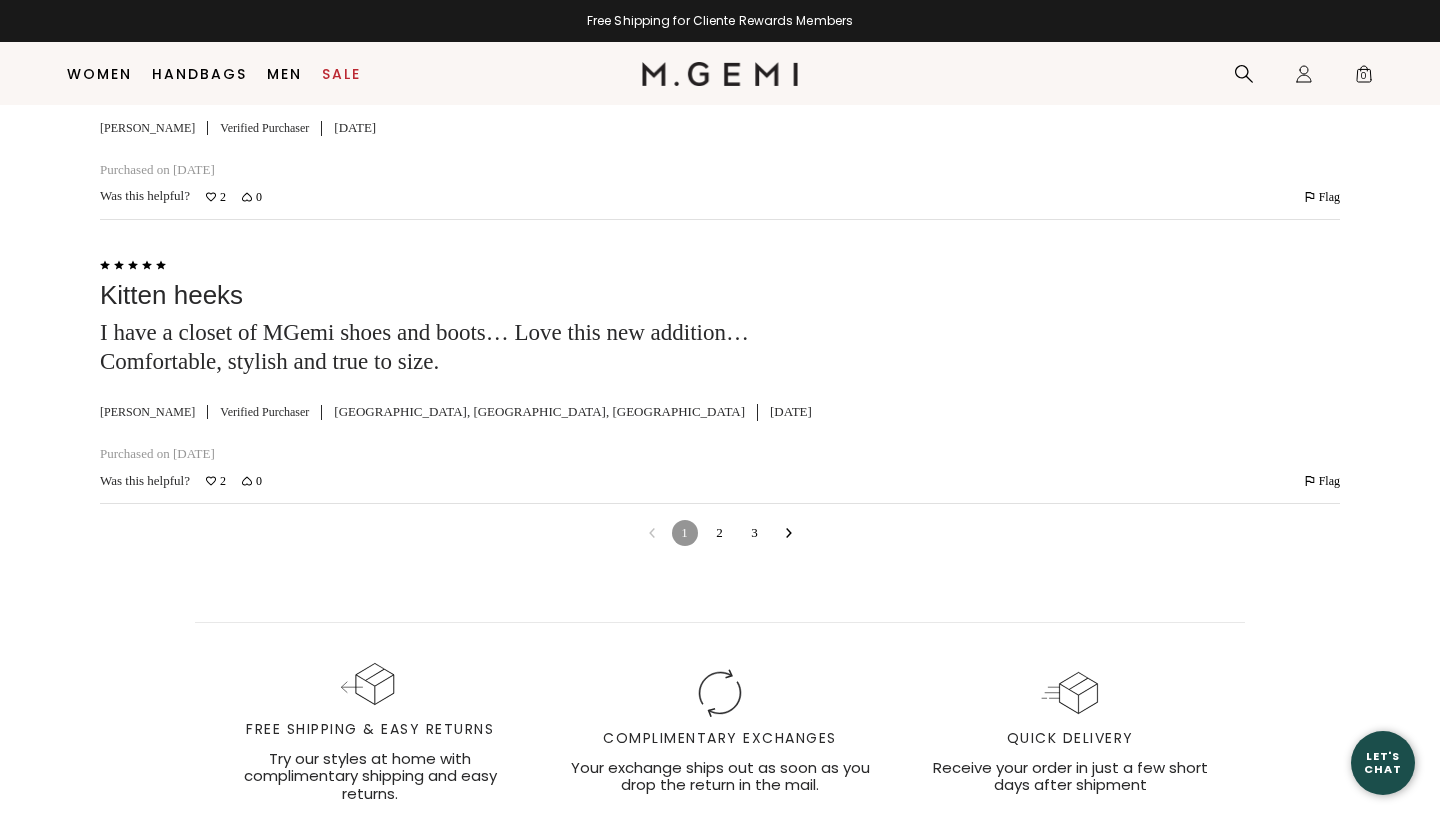 click on "2" at bounding box center (720, 533) 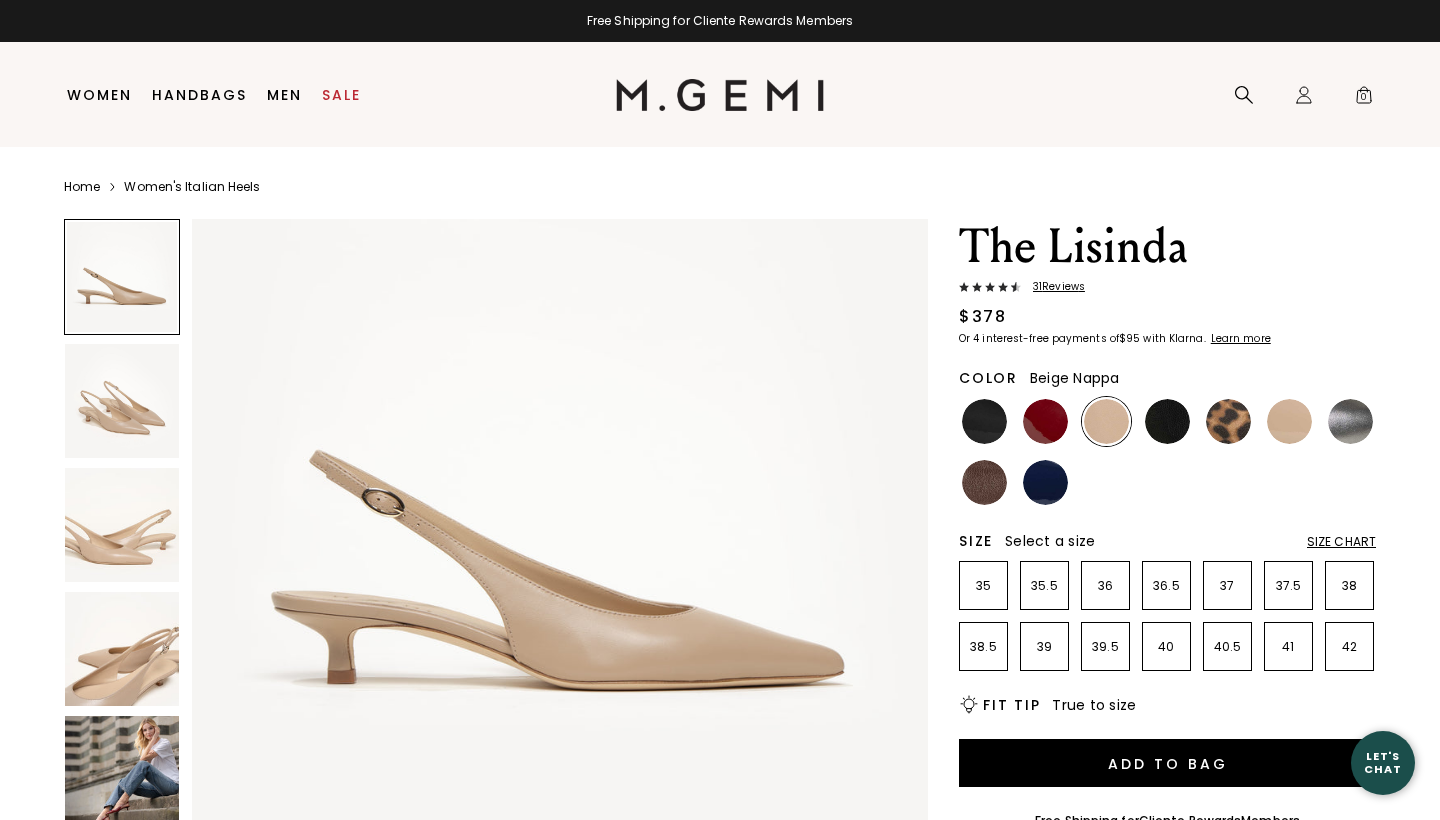 scroll, scrollTop: 0, scrollLeft: 0, axis: both 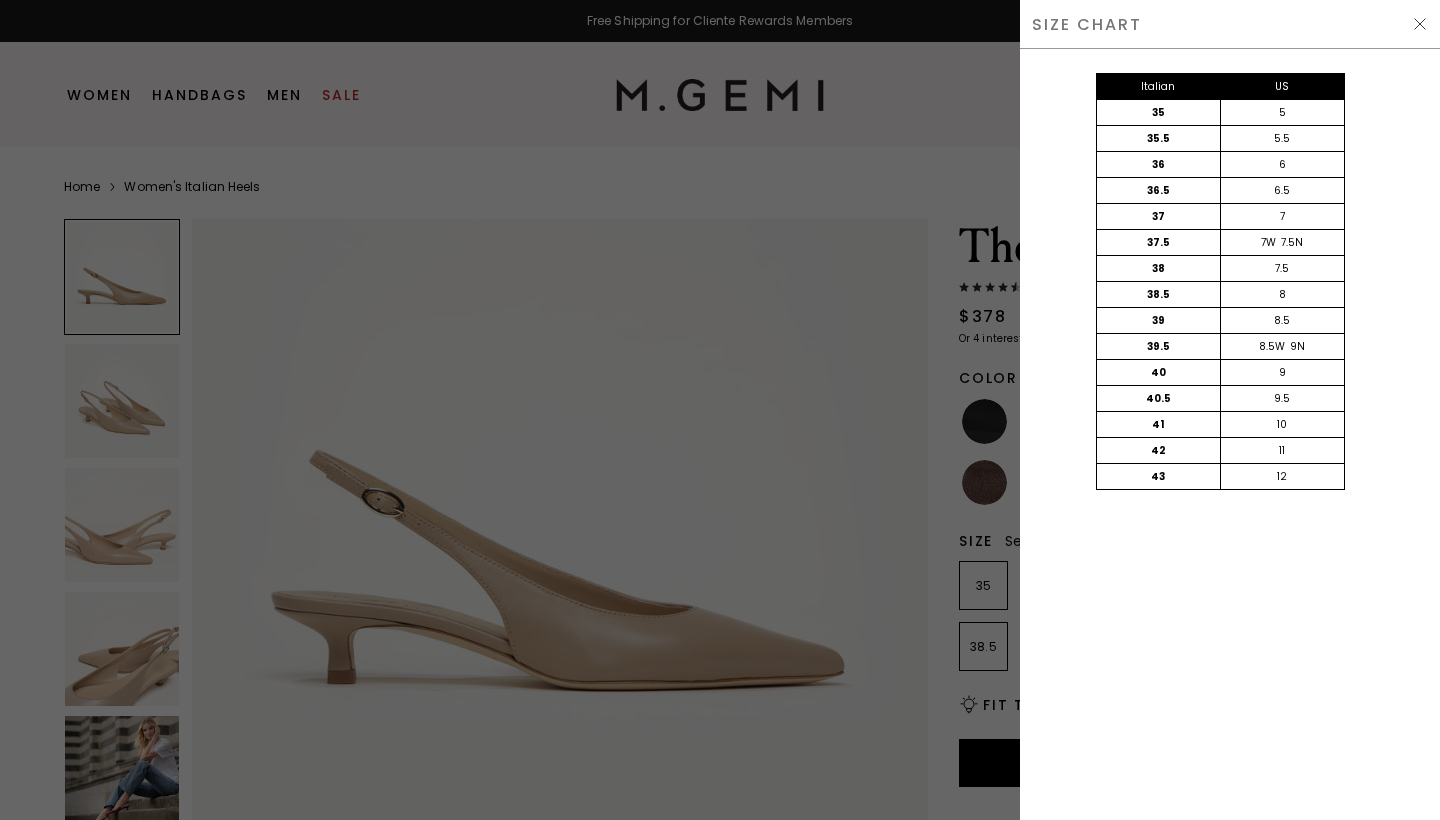 click at bounding box center [720, 410] 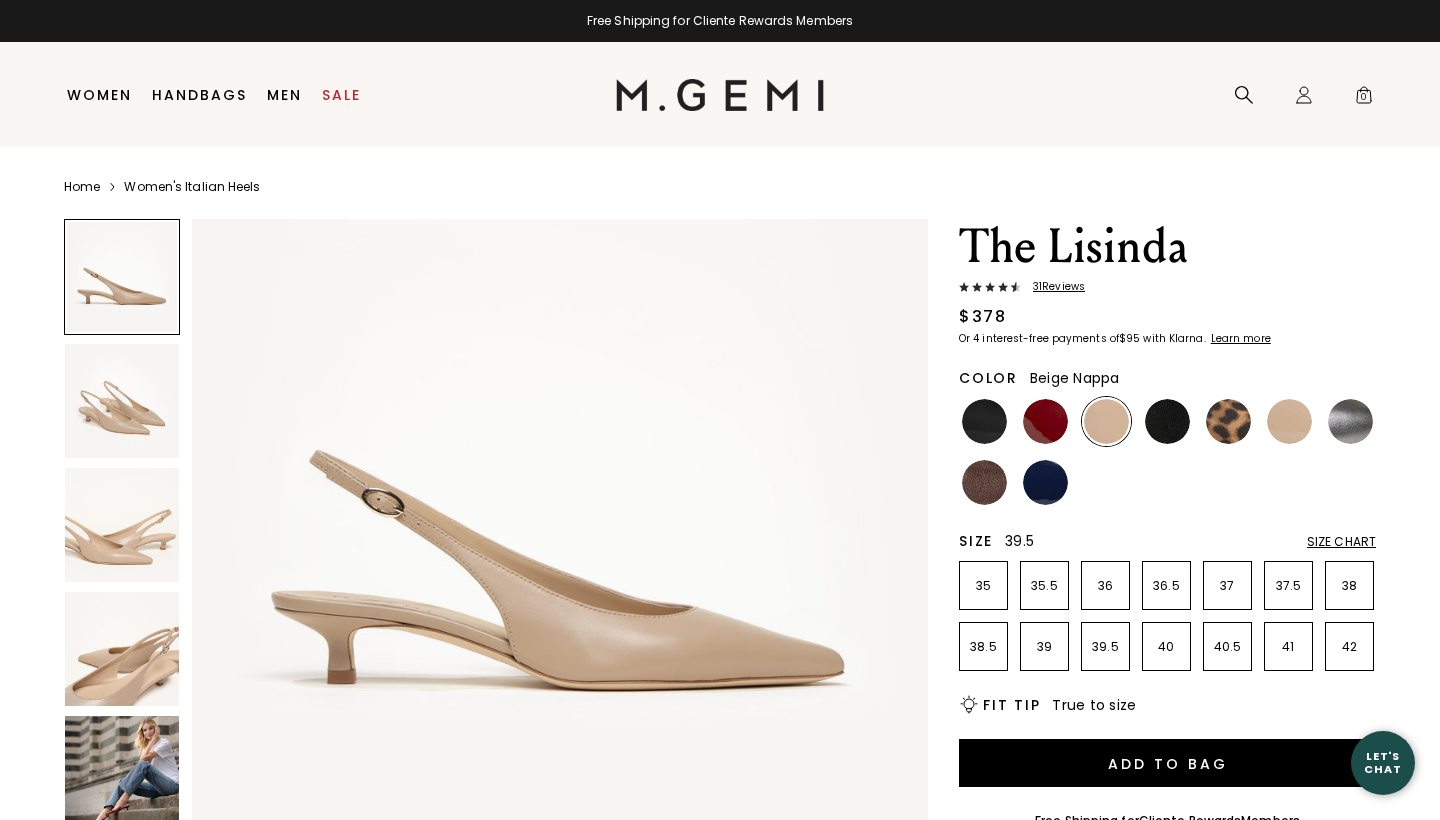 click on "39.5" at bounding box center (1105, 647) 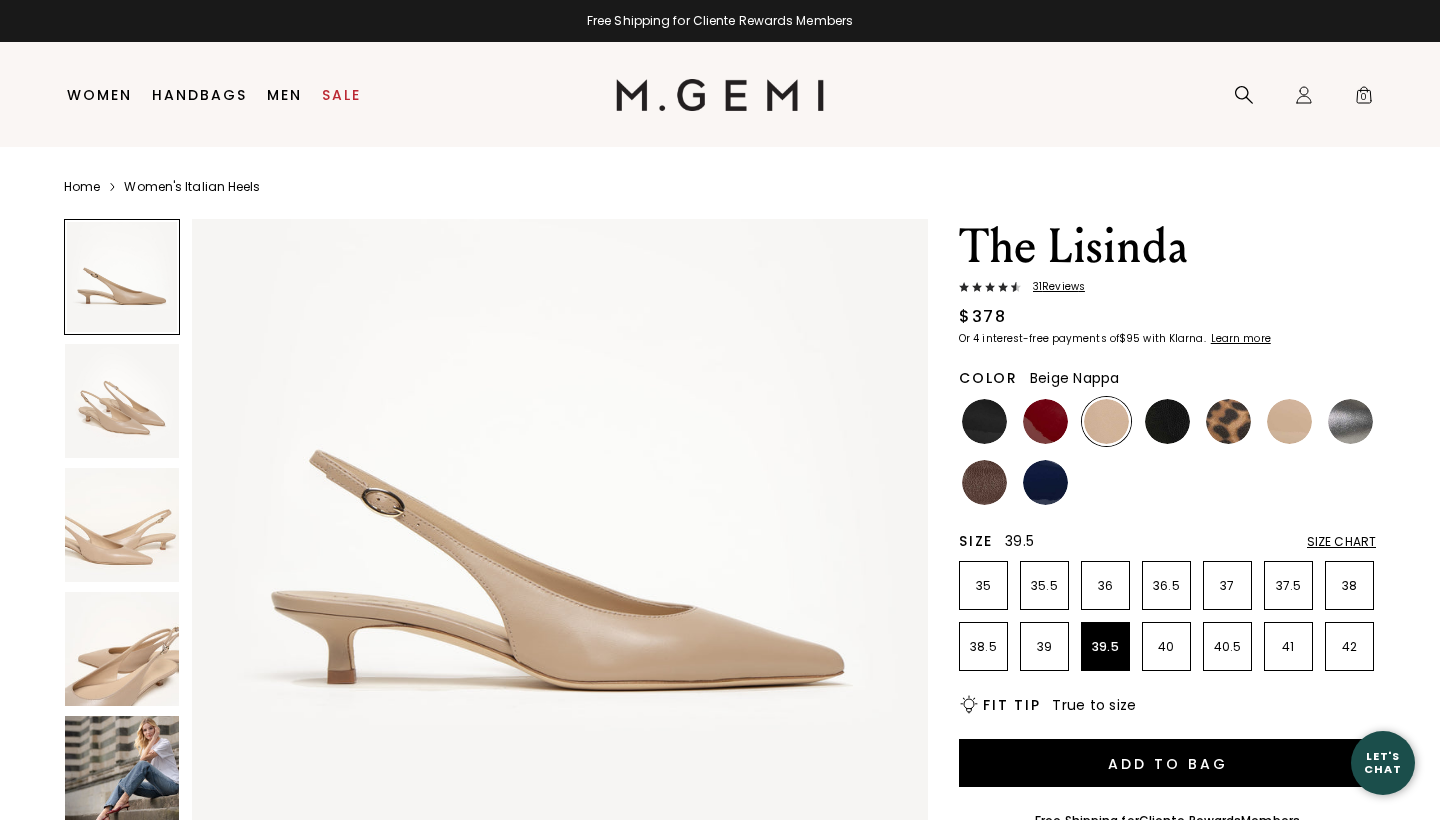 scroll, scrollTop: 0, scrollLeft: 0, axis: both 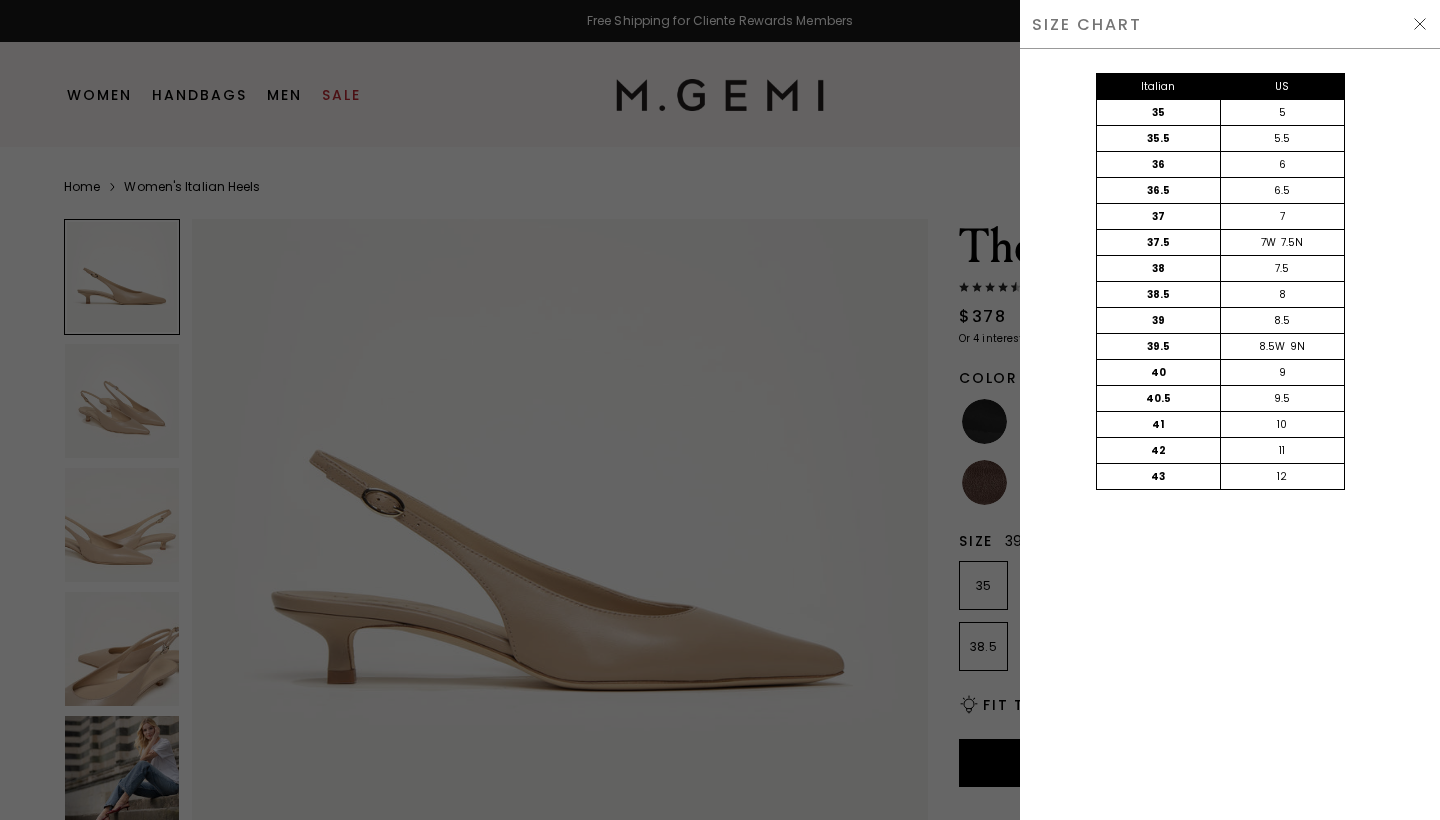 click at bounding box center (720, 410) 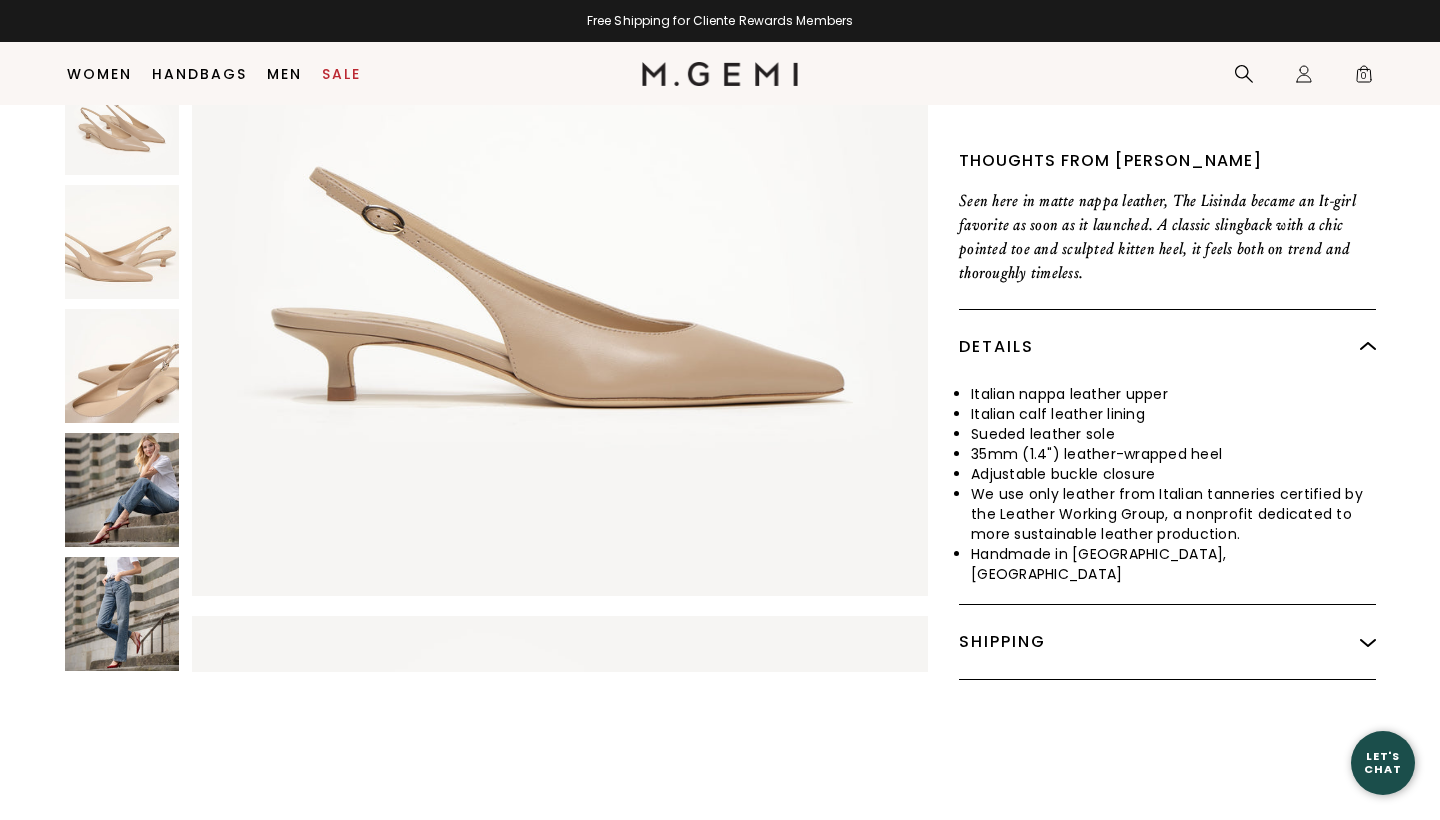 scroll, scrollTop: 686, scrollLeft: 0, axis: vertical 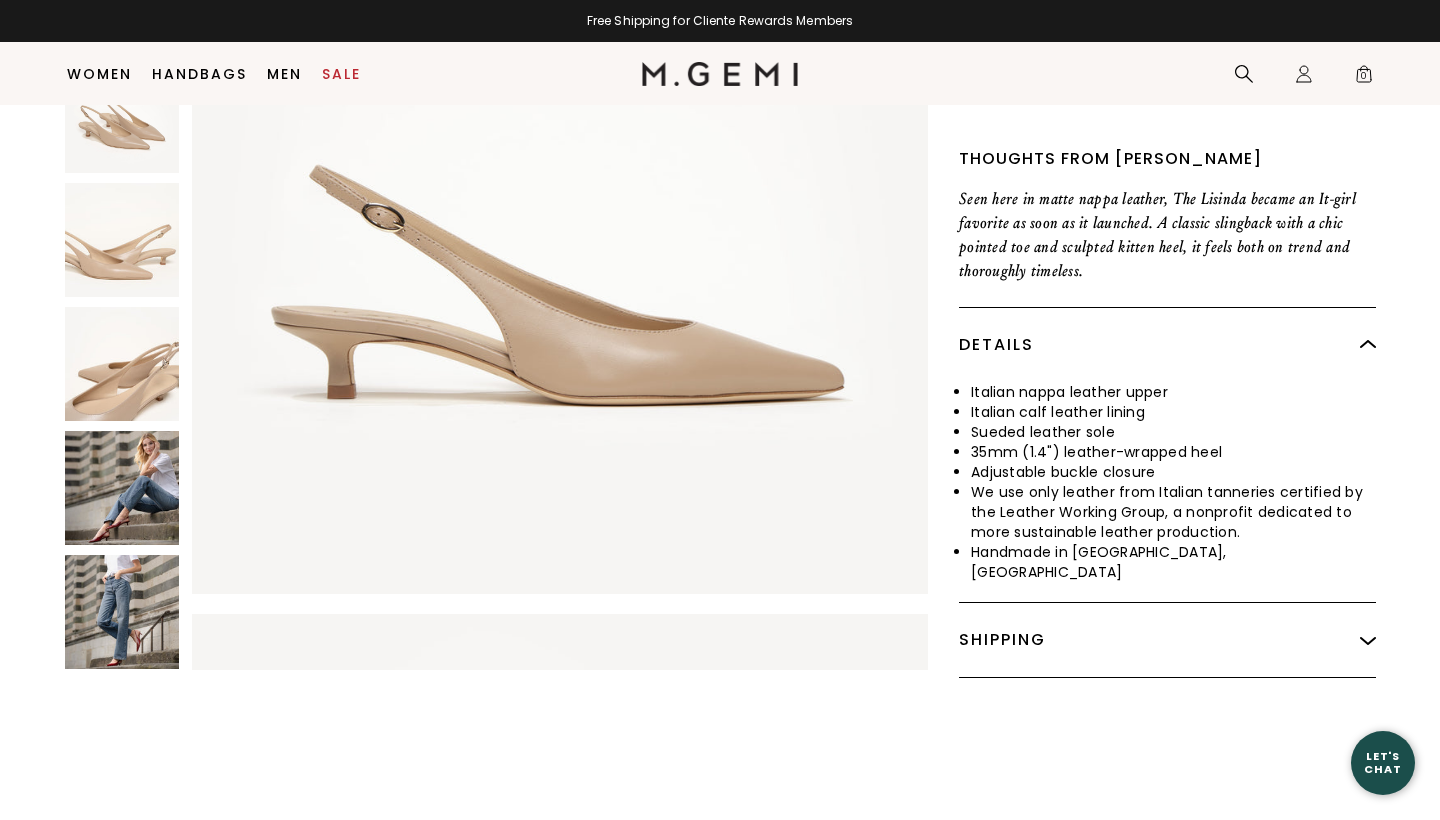 click on "Shipping" at bounding box center [1167, 640] 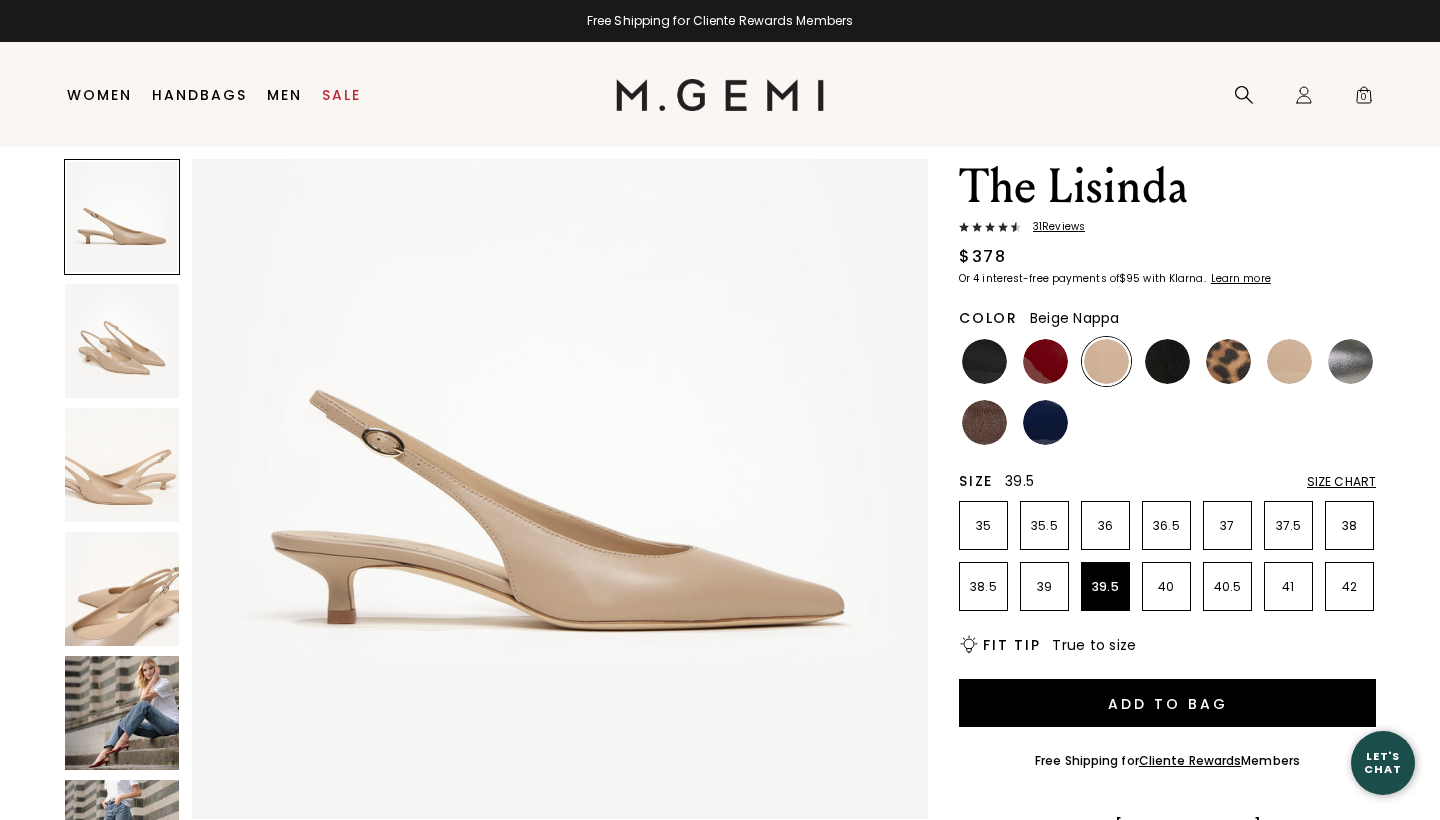 scroll, scrollTop: 61, scrollLeft: 0, axis: vertical 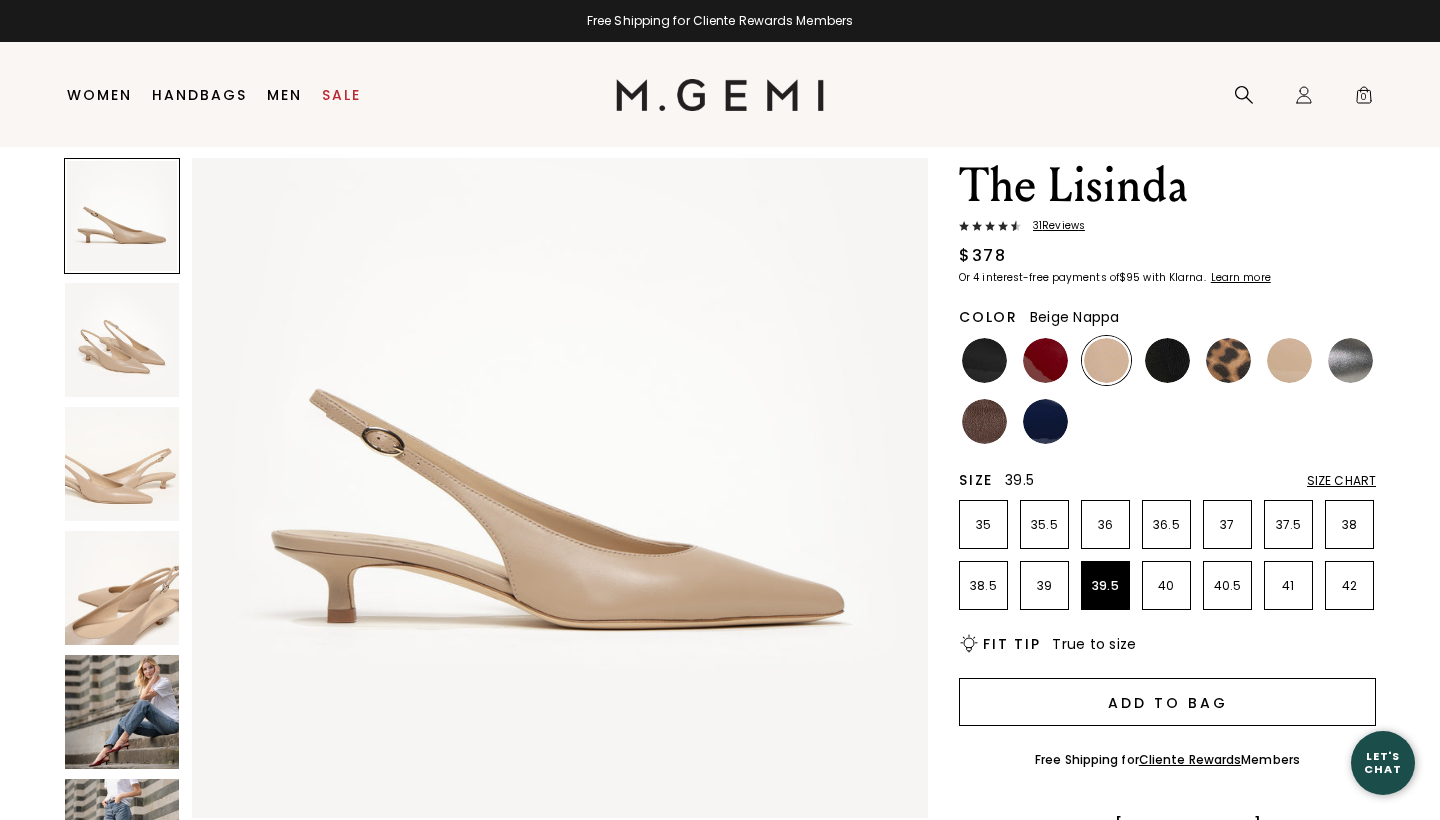 click on "Add to Bag" at bounding box center (1167, 702) 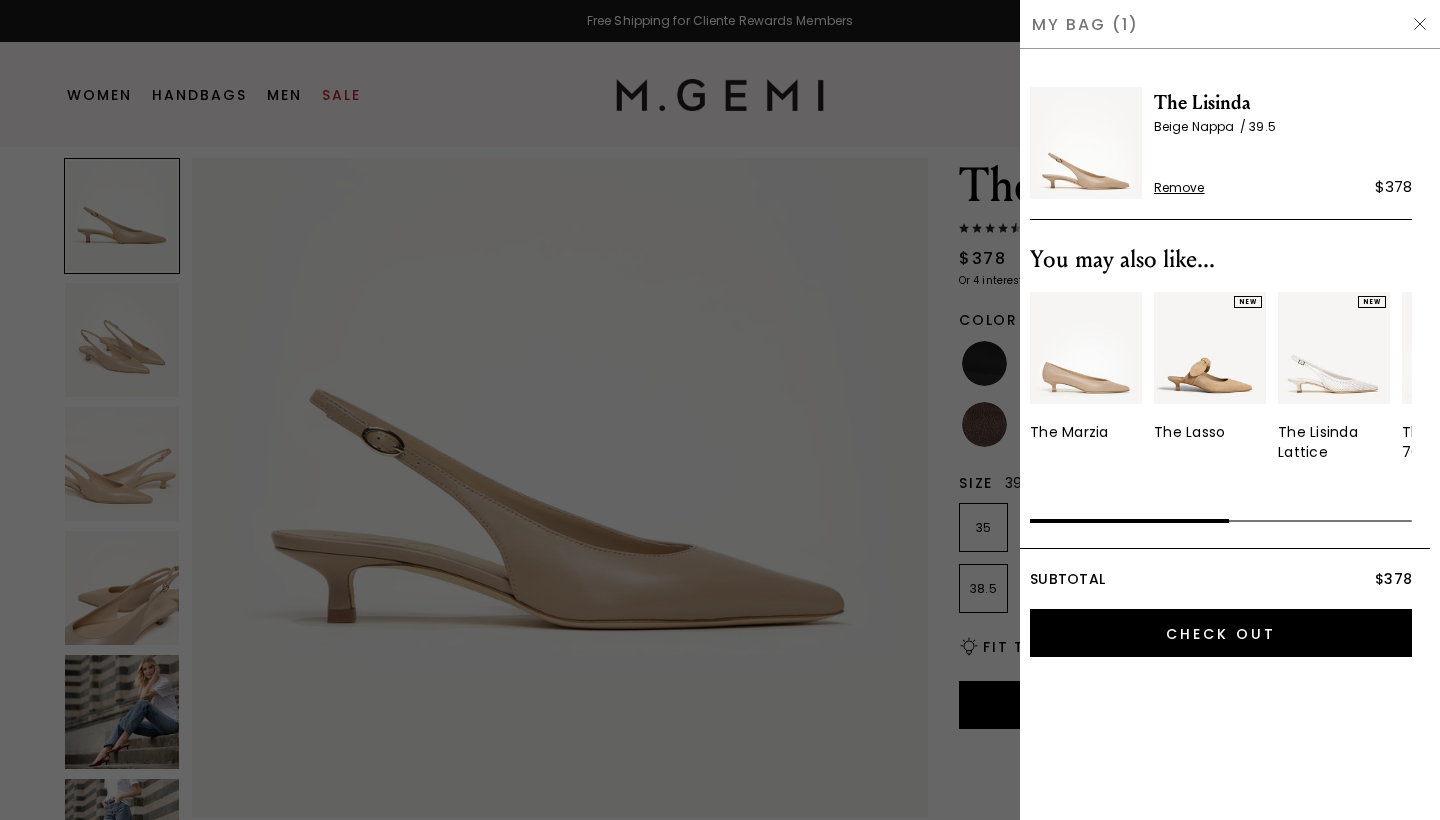 scroll, scrollTop: 0, scrollLeft: 0, axis: both 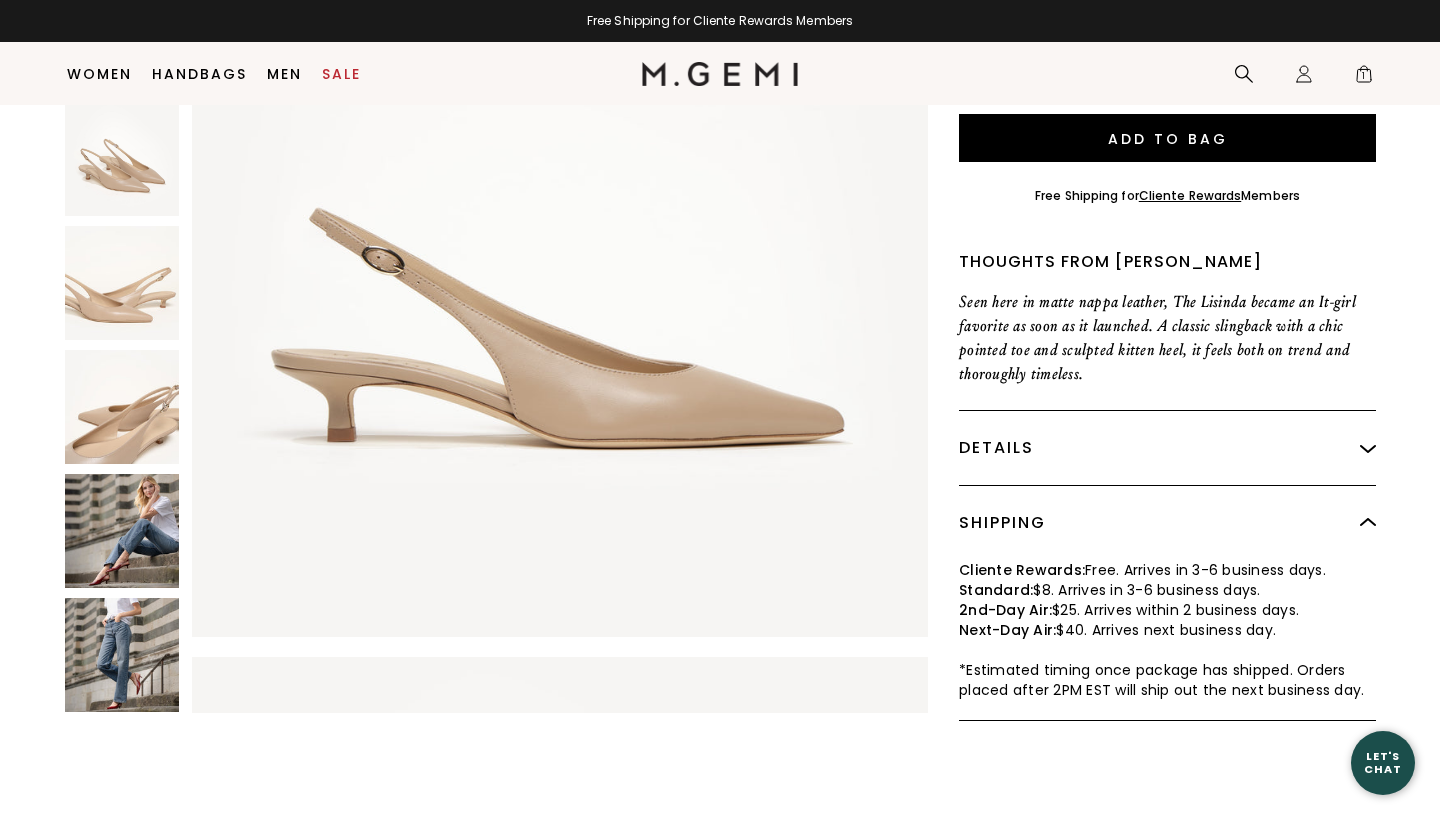 click on "Details" at bounding box center (1167, 448) 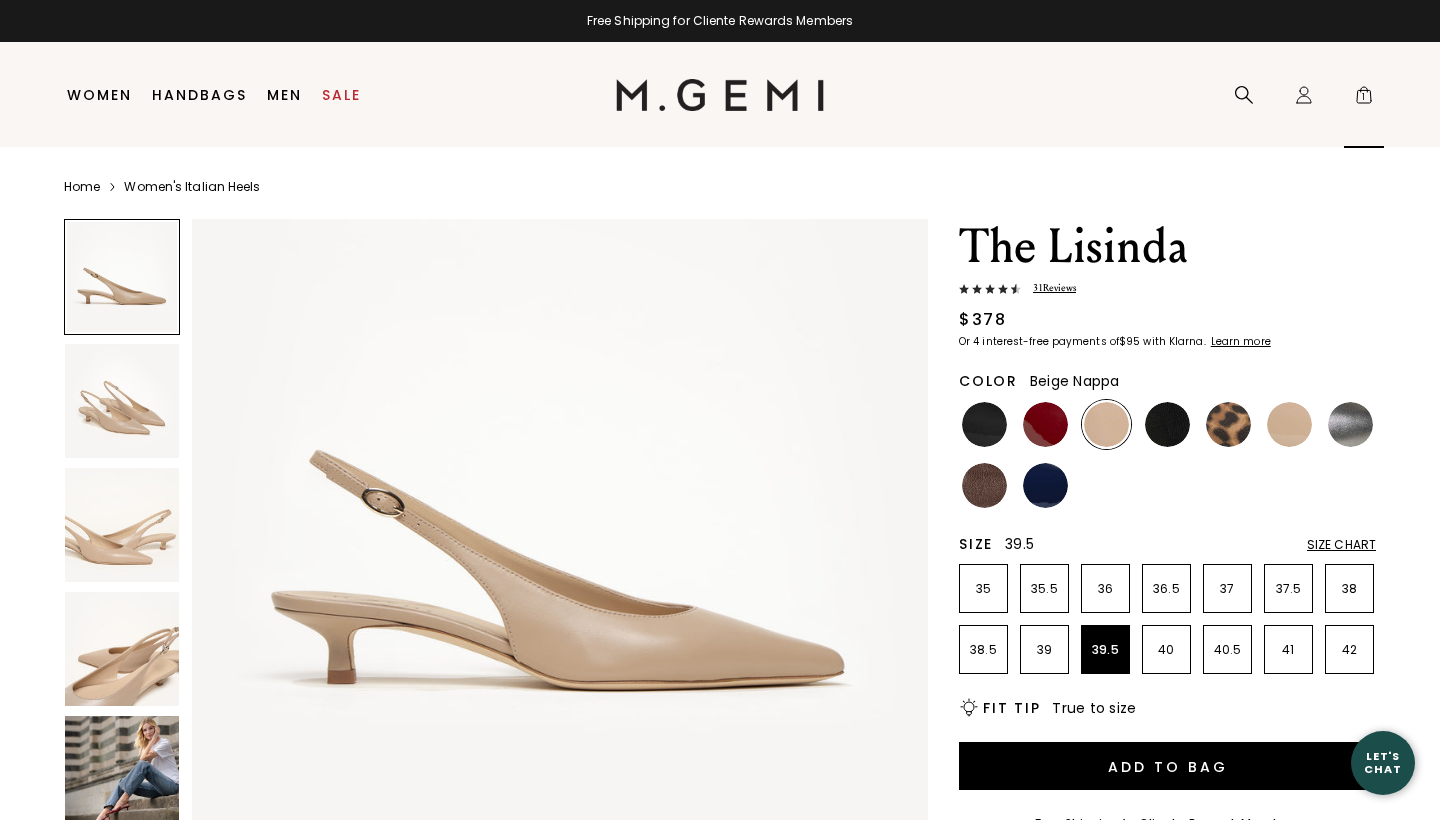 scroll, scrollTop: 0, scrollLeft: 0, axis: both 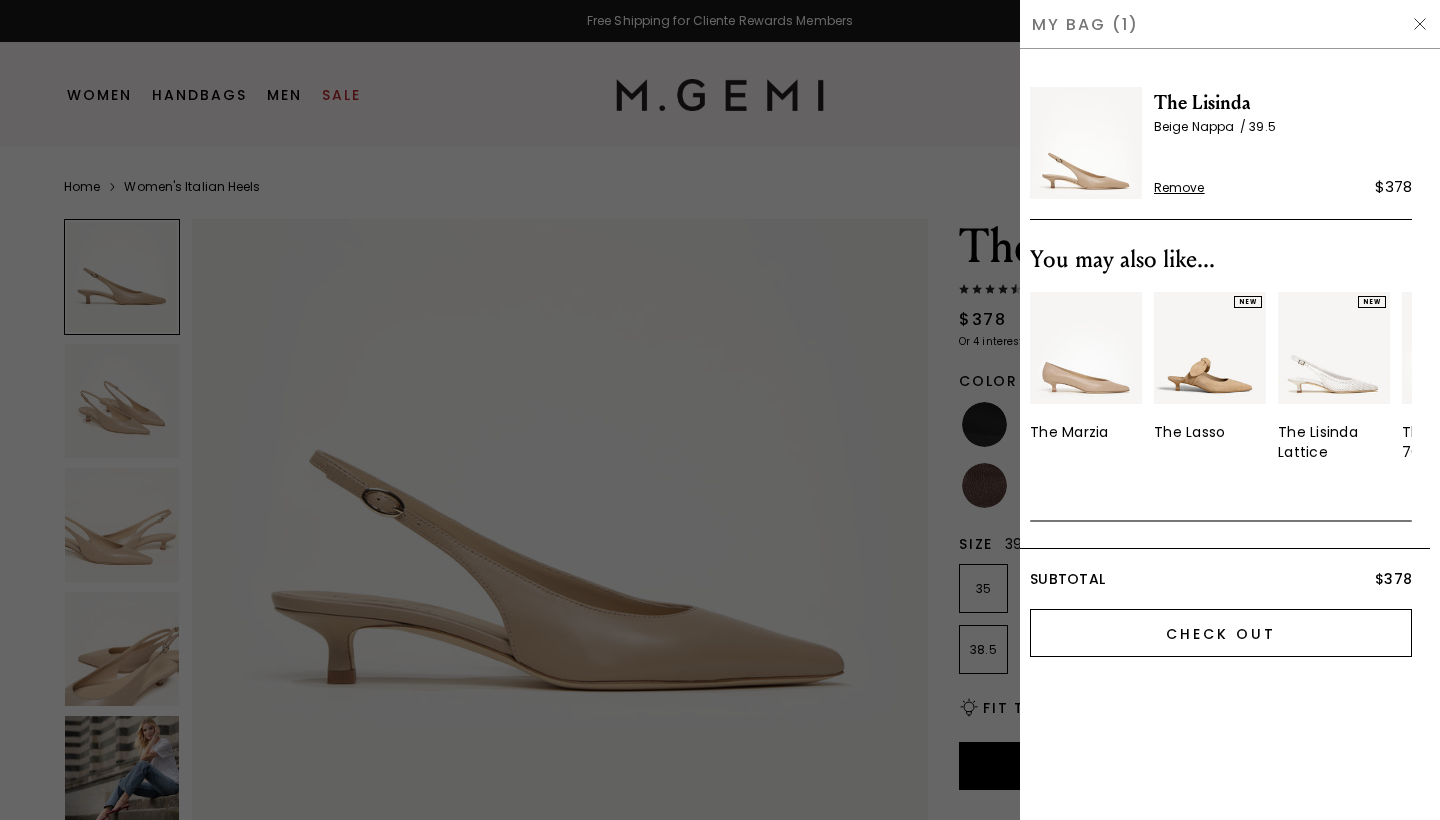 click on "Check Out" at bounding box center [1221, 633] 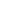 scroll, scrollTop: 0, scrollLeft: 0, axis: both 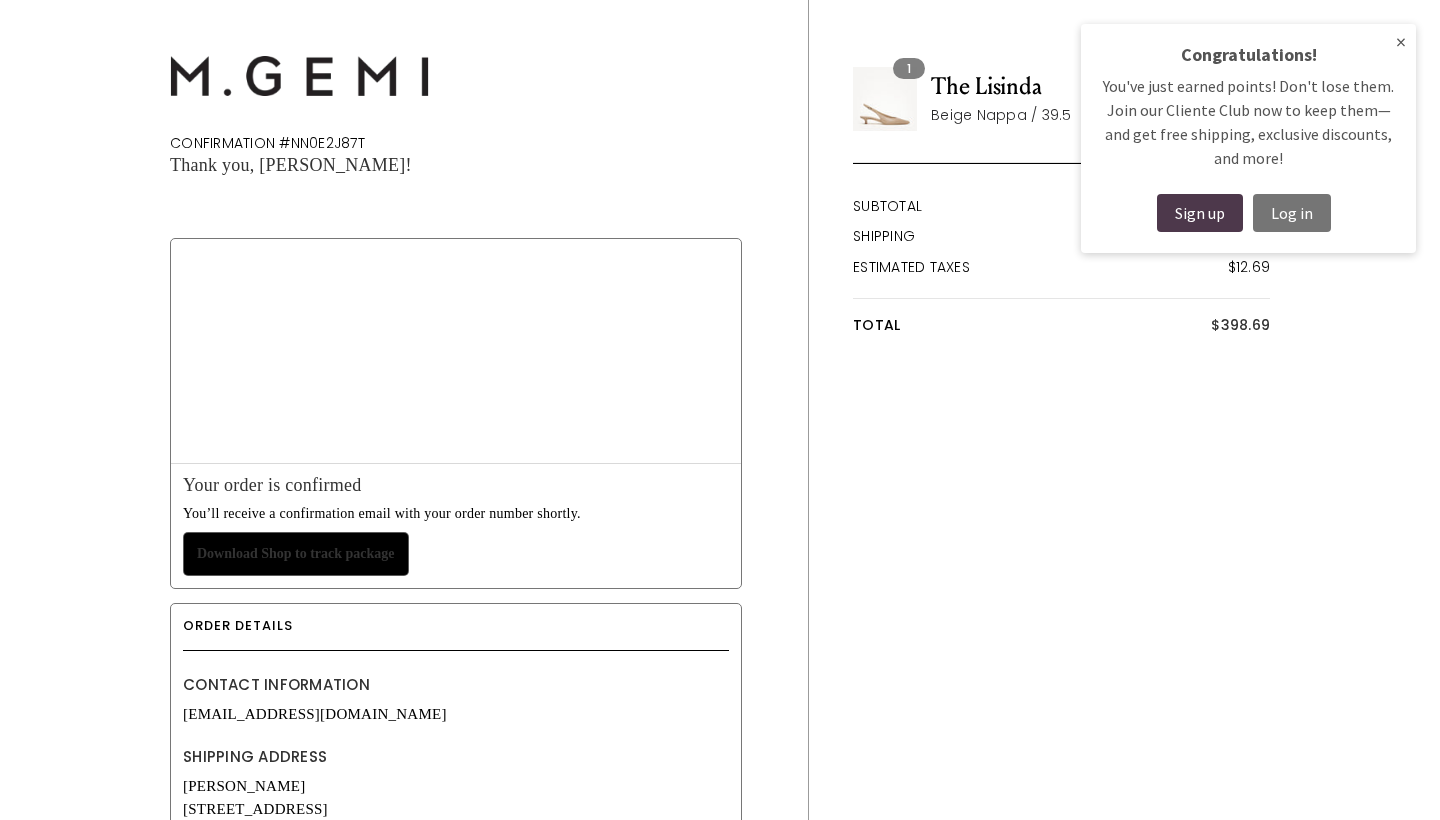click on "×" at bounding box center (1401, 42) 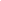 scroll, scrollTop: 0, scrollLeft: 0, axis: both 